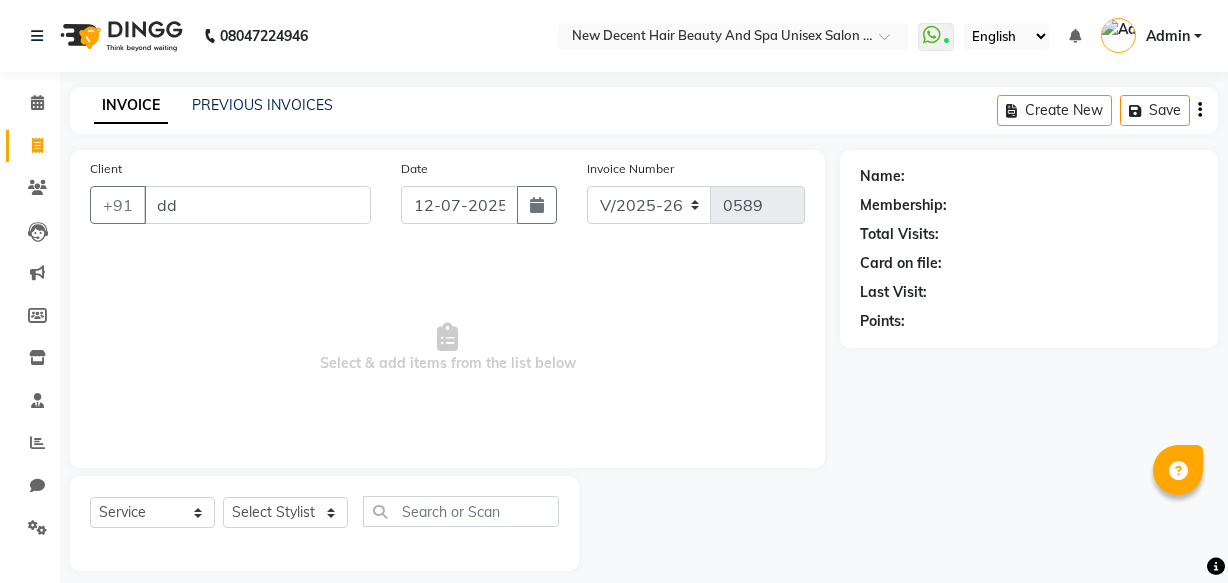 select on "7715" 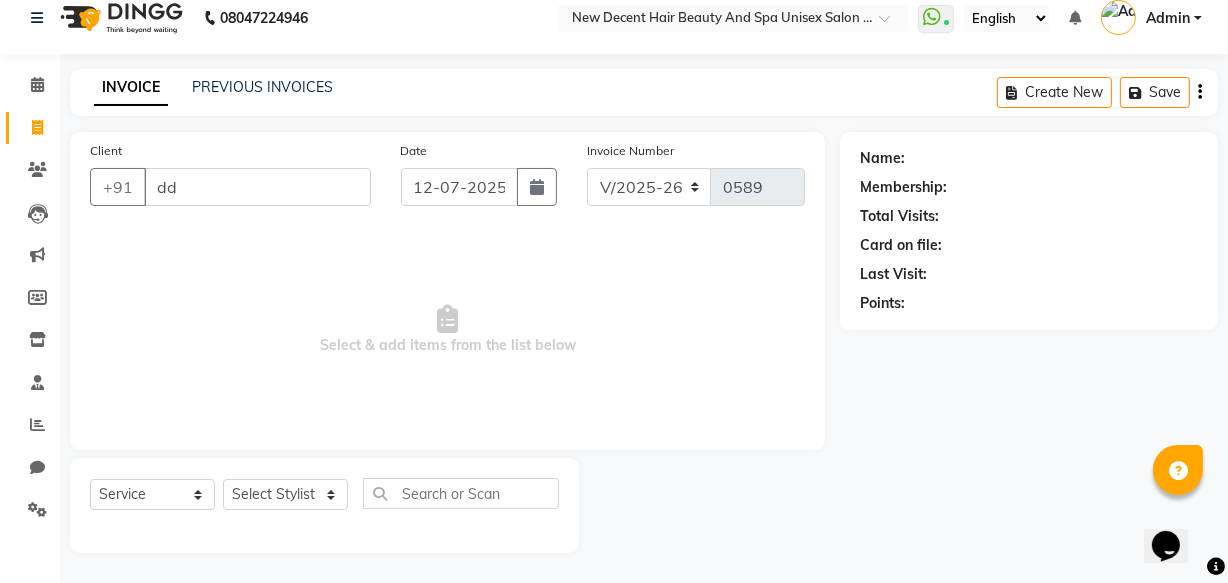 scroll, scrollTop: 0, scrollLeft: 0, axis: both 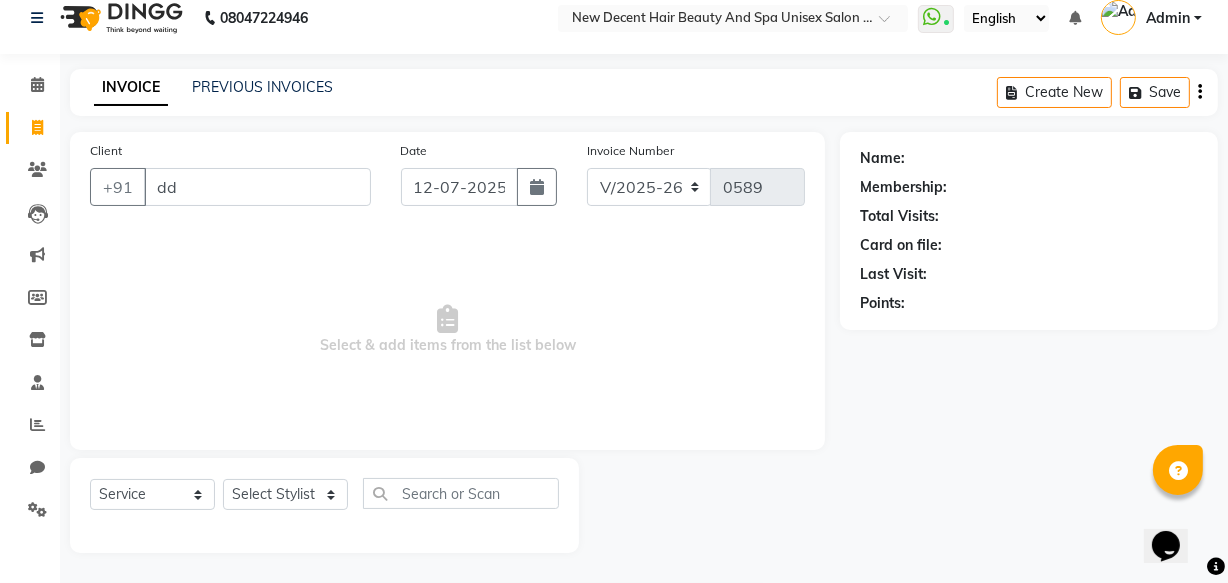 click on "Date [DATE]" 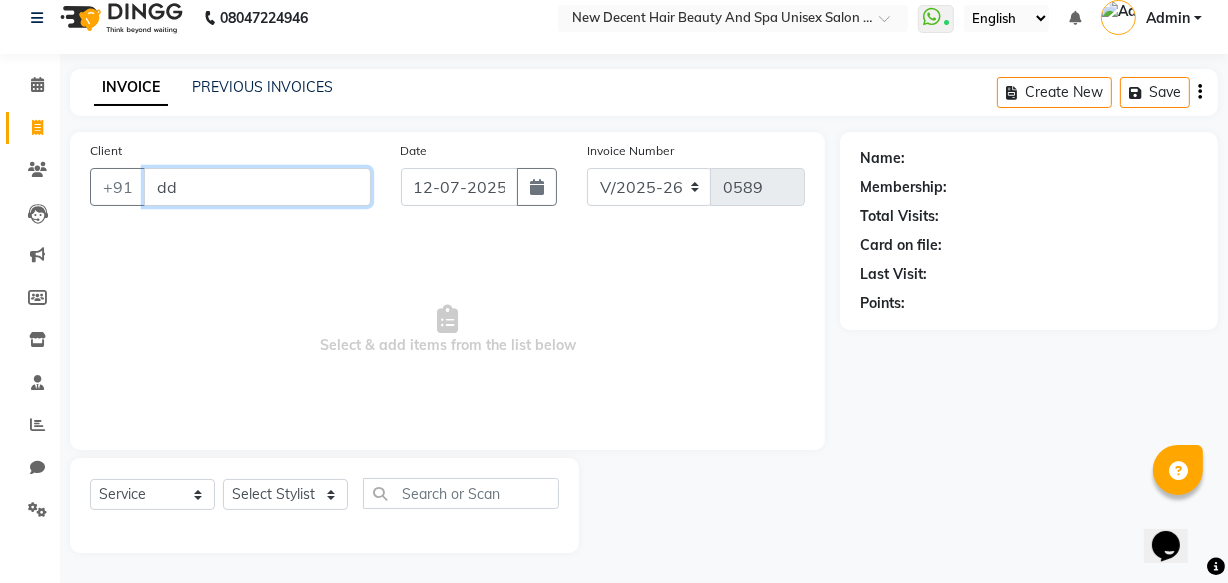 click on "dd" at bounding box center [257, 187] 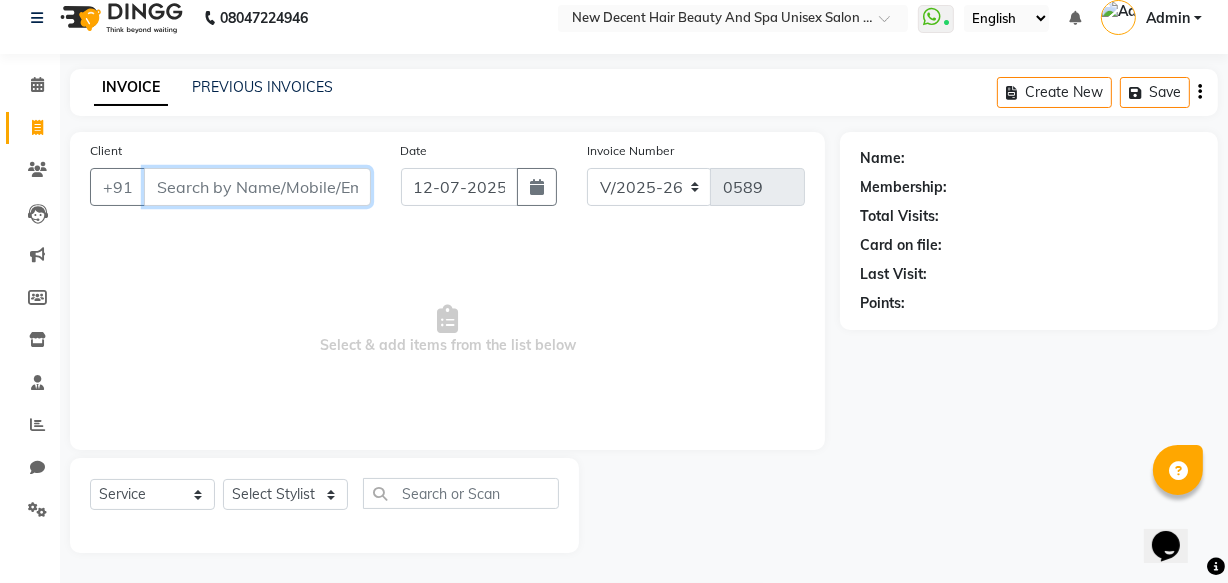type 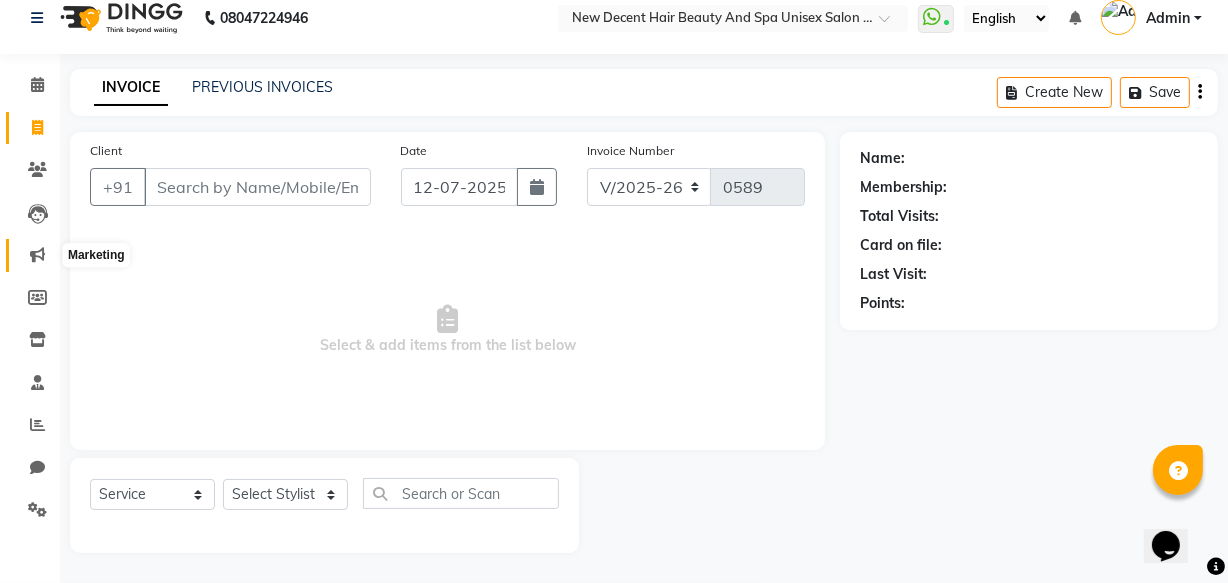 click 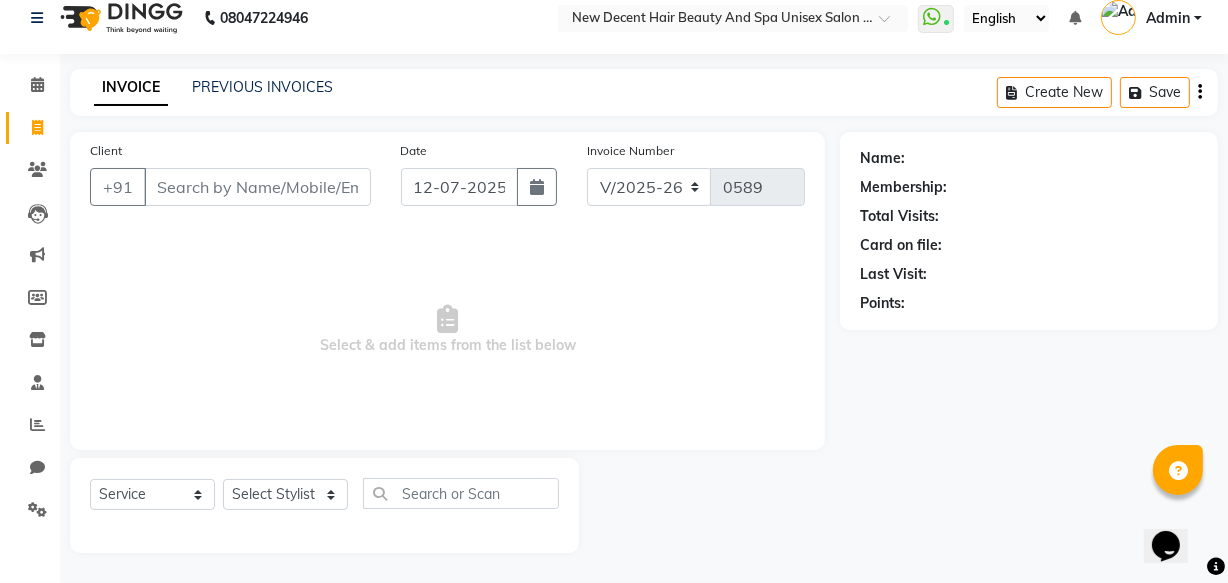 click on "INVOICE PREVIOUS INVOICES Create New   Save  Client +91 Date [DATE] Invoice Number V/2025 V/[PHONE_NUMBER]  Select & add items from the list below  Select  Service  Product  Membership  Package Voucher Prepaid Gift Card  Select Stylist Miss.Pooja [PERSON_NAME] Miss.[PERSON_NAME] [PERSON_NAME] [PERSON_NAME] [PERSON_NAME] [PERSON_NAME]  Mr.[PERSON_NAME] Mrs.[PERSON_NAME] [PERSON_NAME] [PERSON_NAME] [PERSON_NAME] [PERSON_NAME] [PERSON_NAME] Name: Membership: Total Visits: Card on file: Last Visit:  Points:" 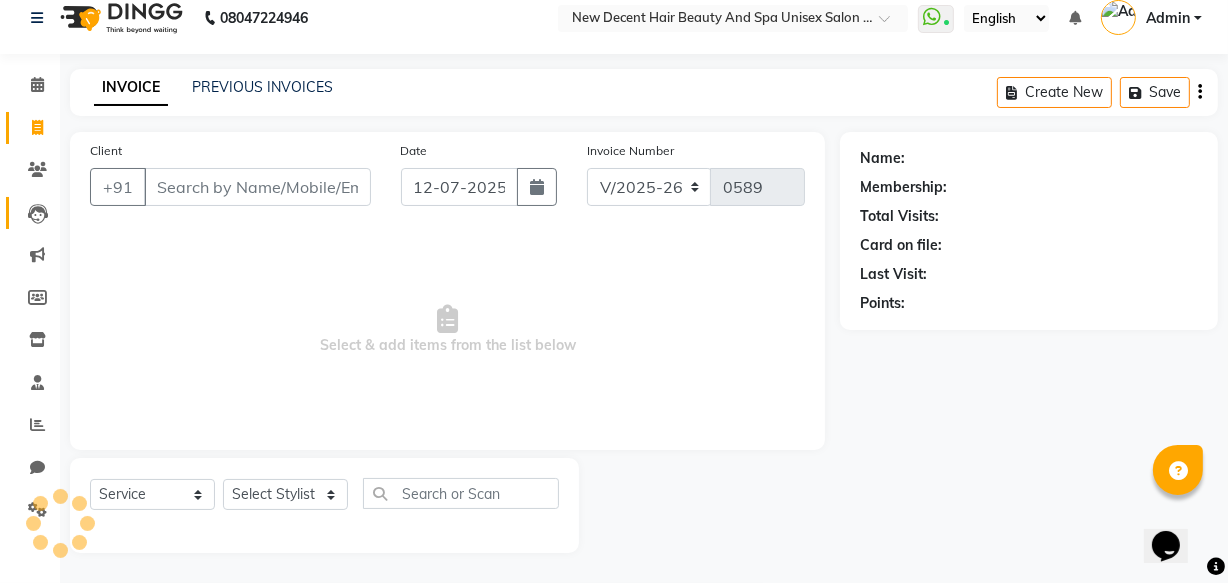 click on "Leads" 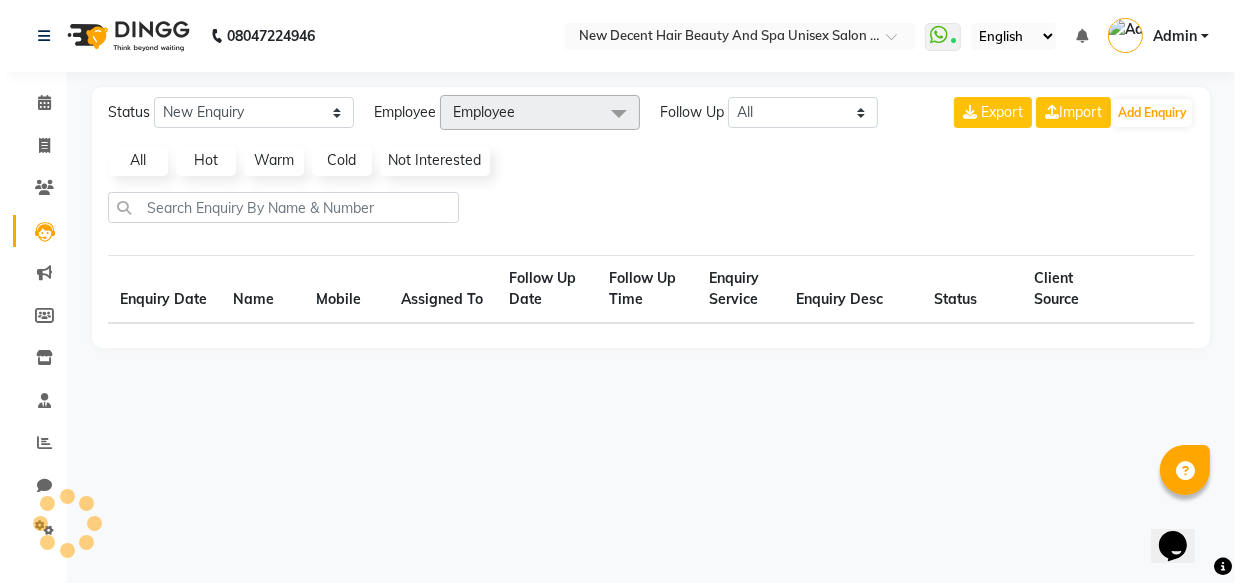 scroll, scrollTop: 0, scrollLeft: 0, axis: both 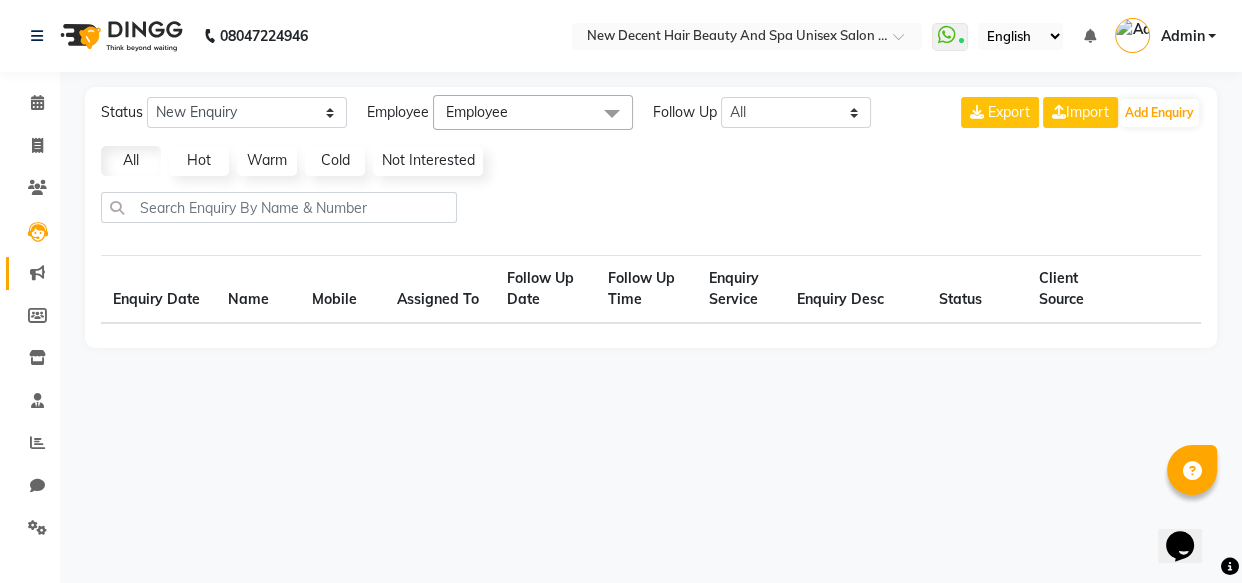 select on "10" 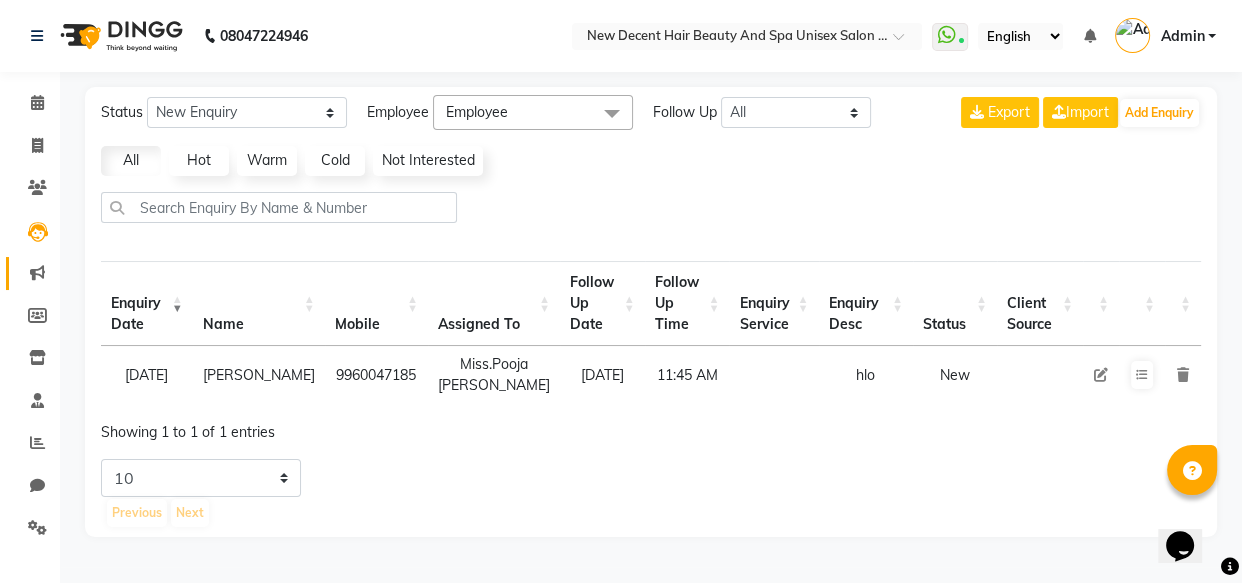 click on "Marketing" 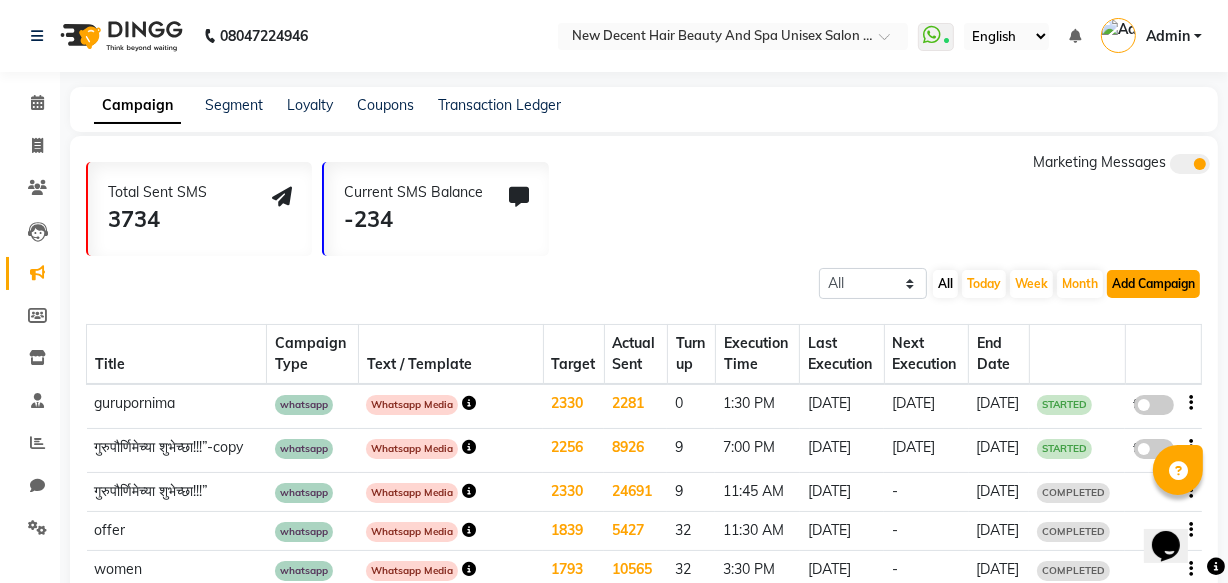 click on "Add Campaign" at bounding box center [1153, 284] 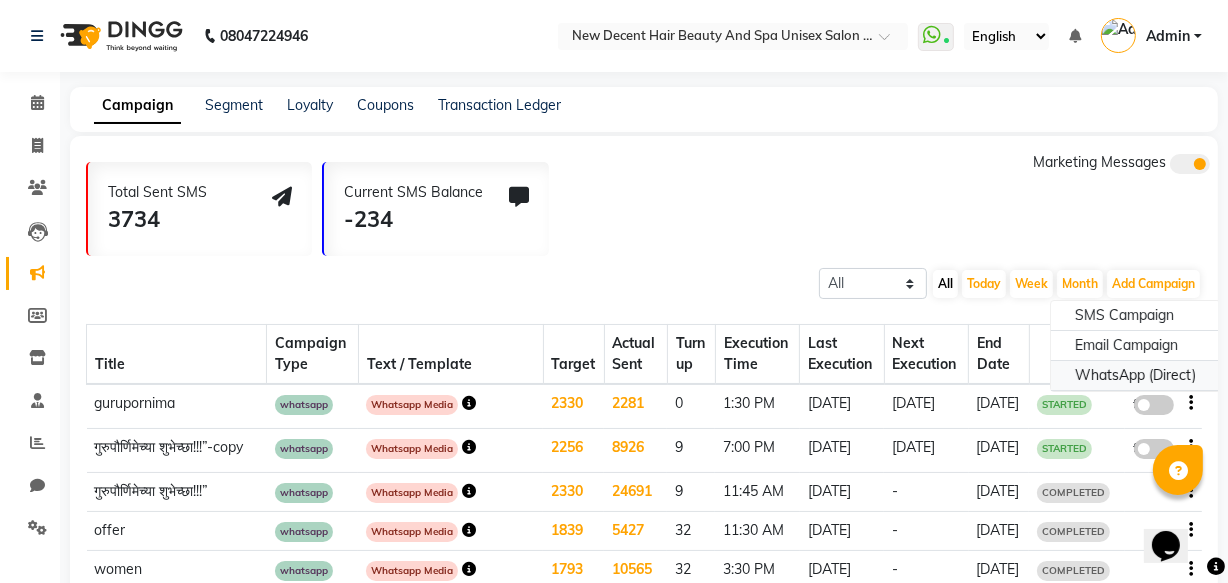 click on "WhatsApp (Direct)" 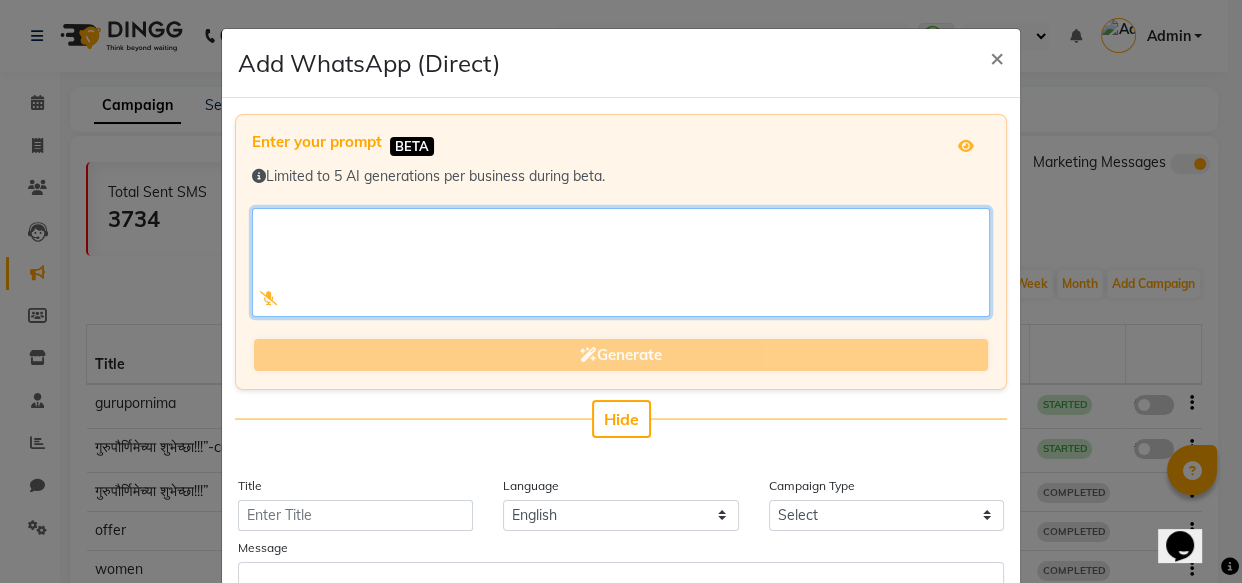click 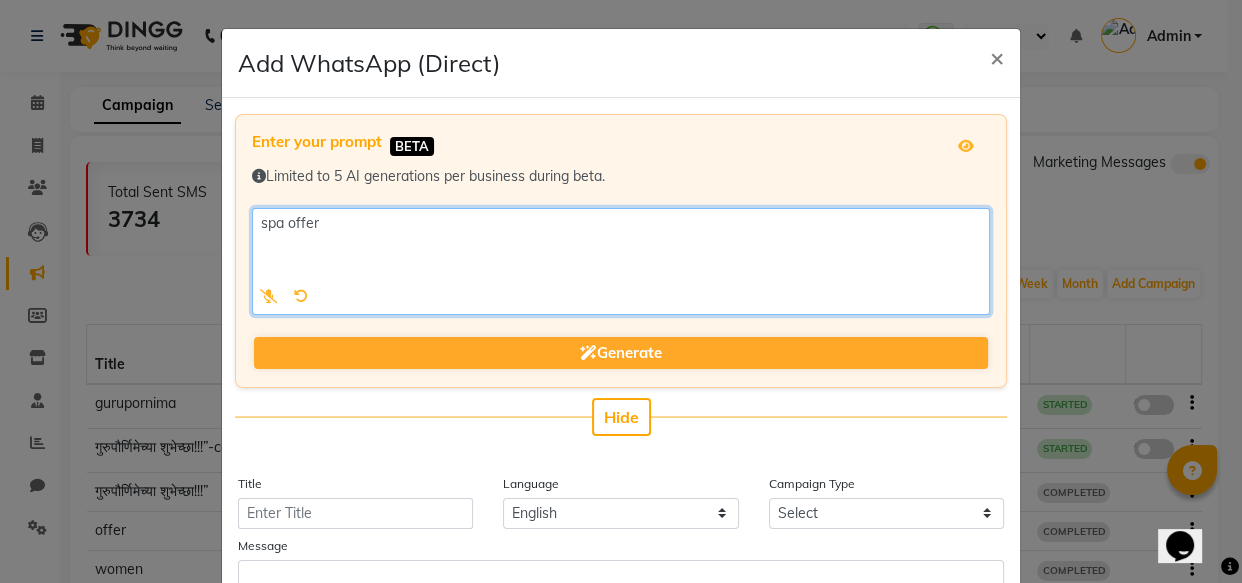 type on "spa offer" 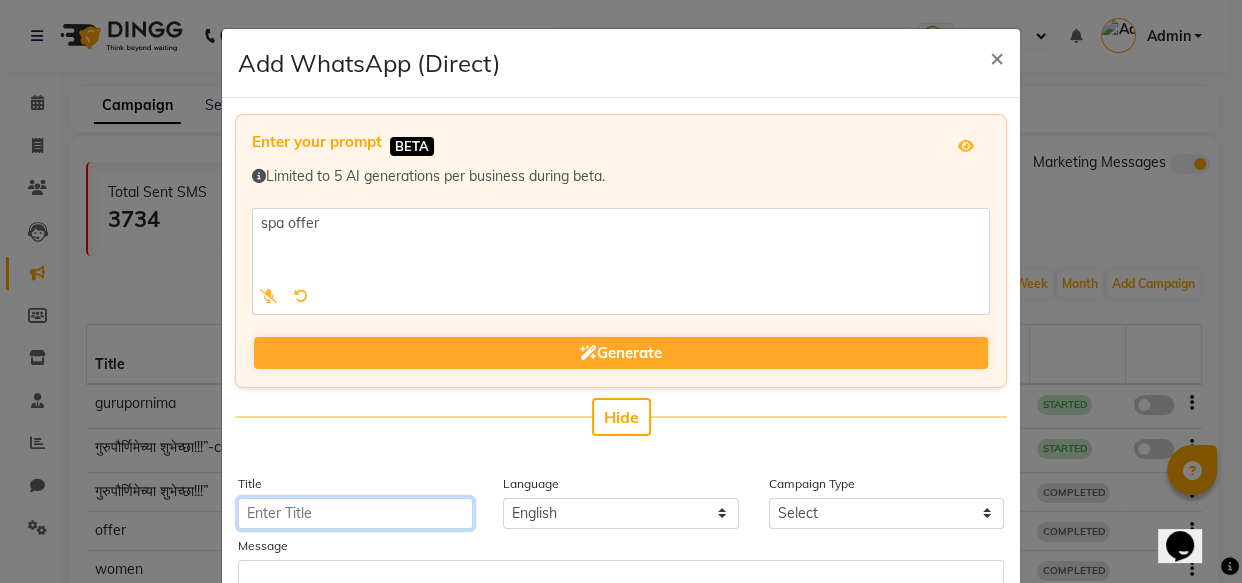 click on "Title" at bounding box center [355, 513] 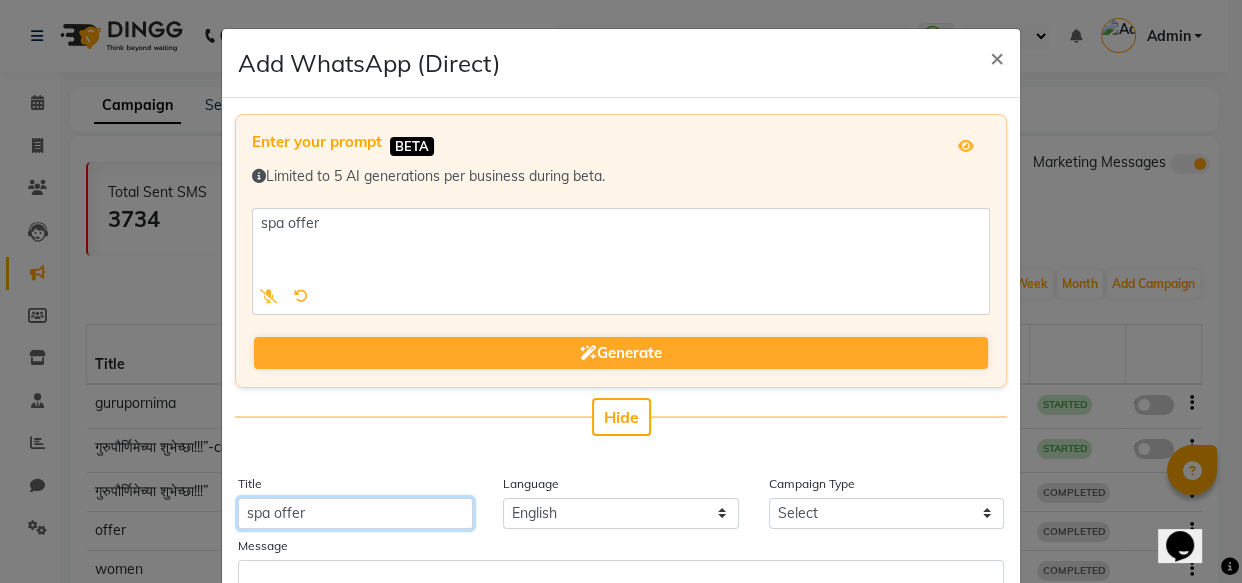 type on "spa offer" 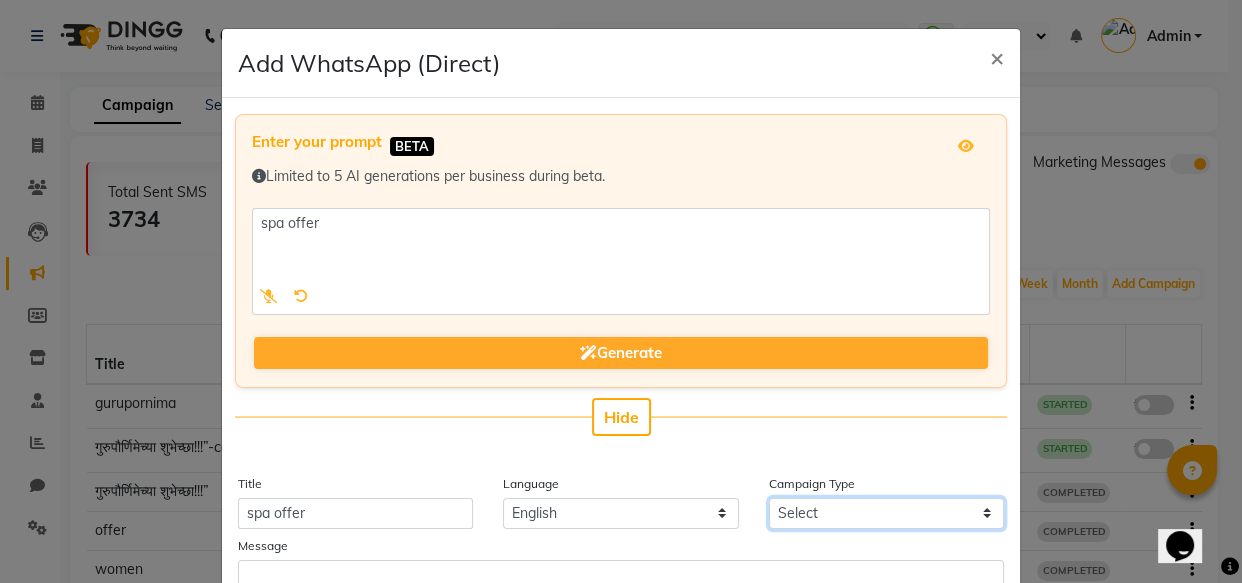 click on "Select Birthday Anniversary Promotional Service reminder" at bounding box center [886, 513] 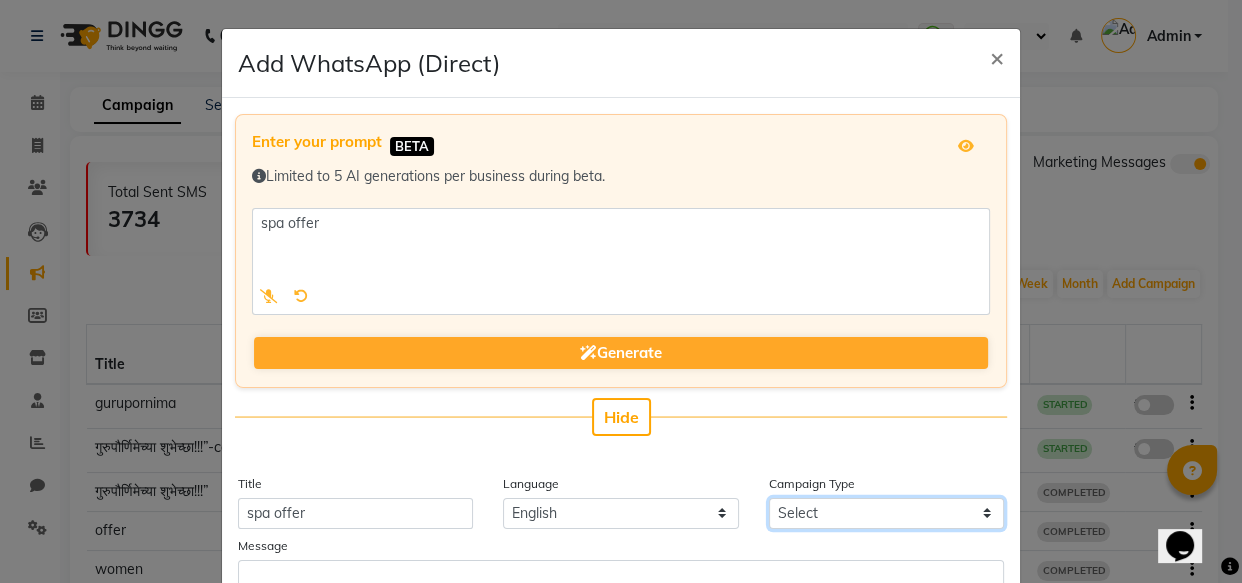 select on "3" 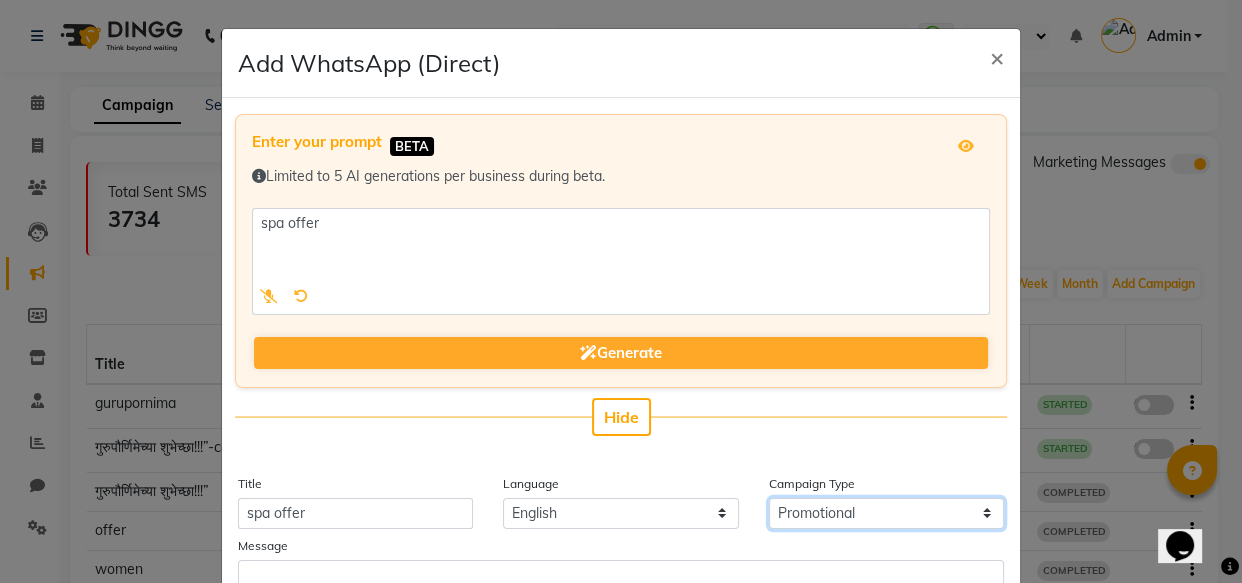 click on "Select Birthday Anniversary Promotional Service reminder" at bounding box center [886, 513] 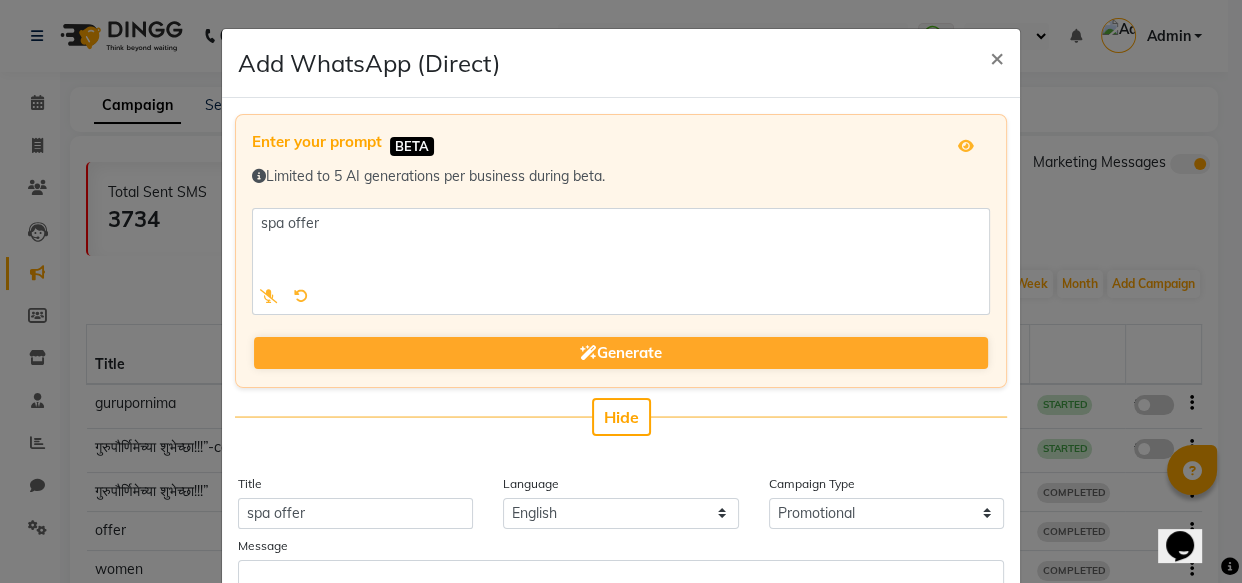 scroll, scrollTop: 476, scrollLeft: 0, axis: vertical 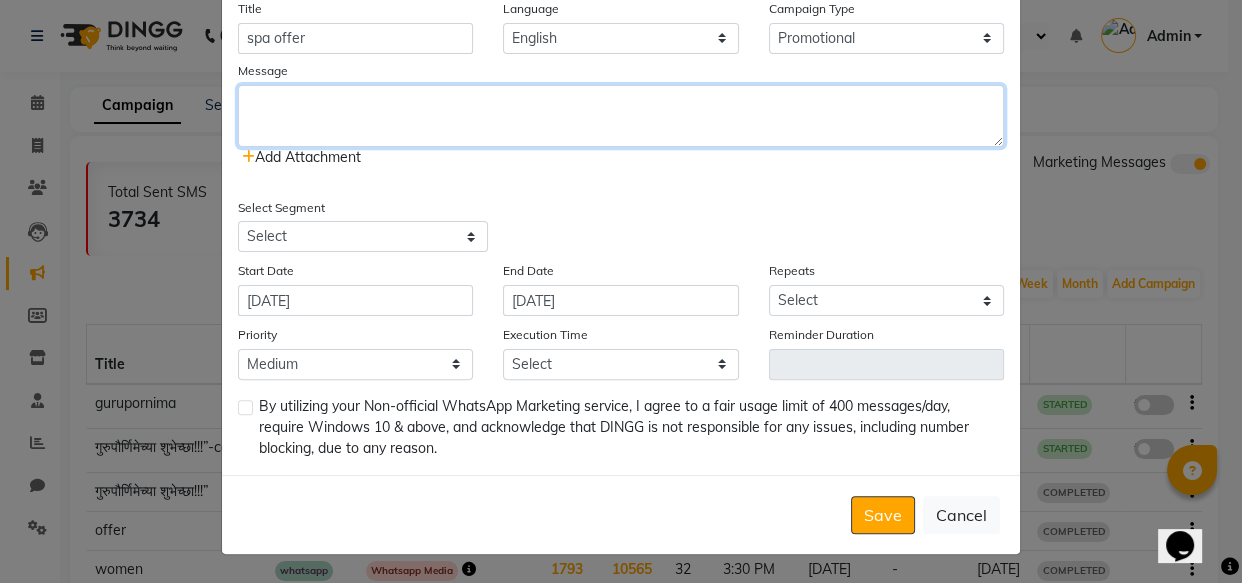 click at bounding box center (621, 116) 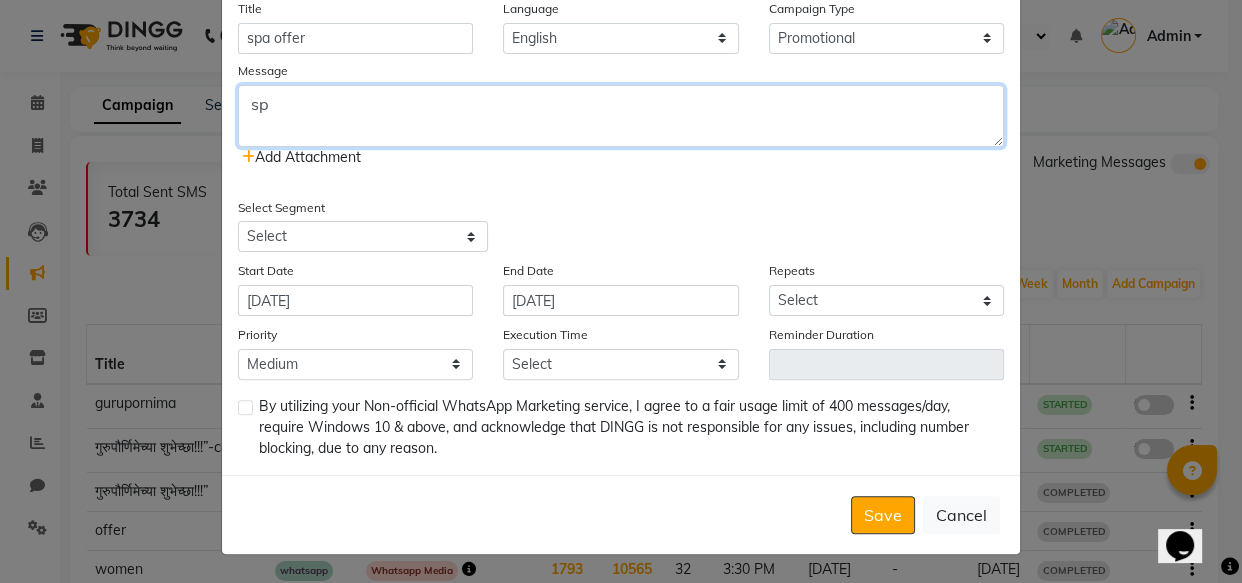 type on "s" 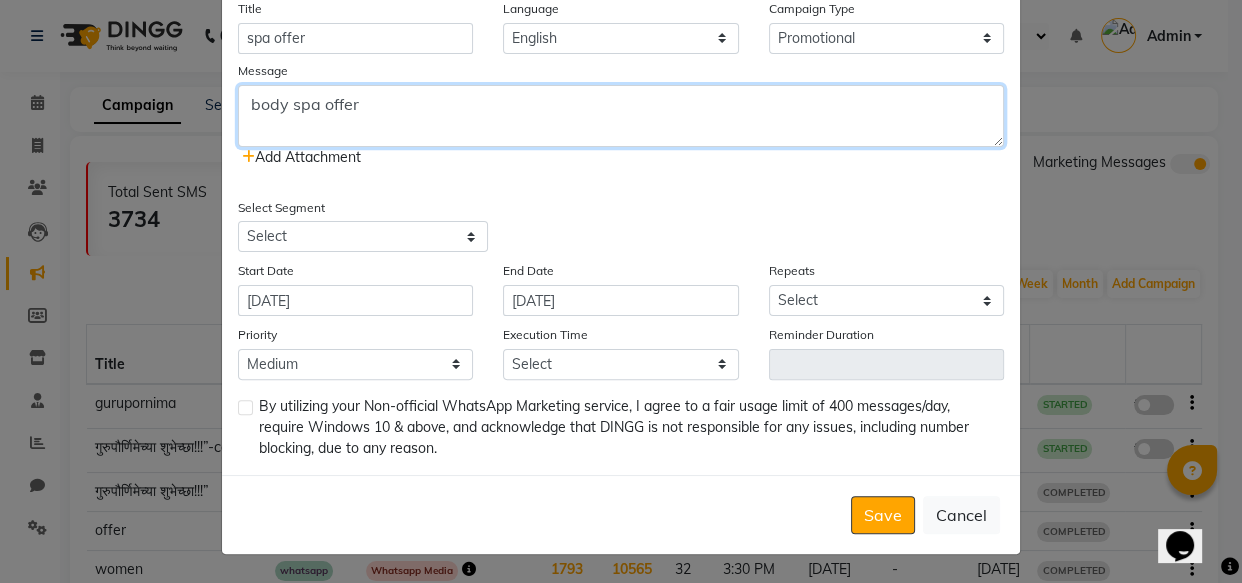 type on "body spa offer" 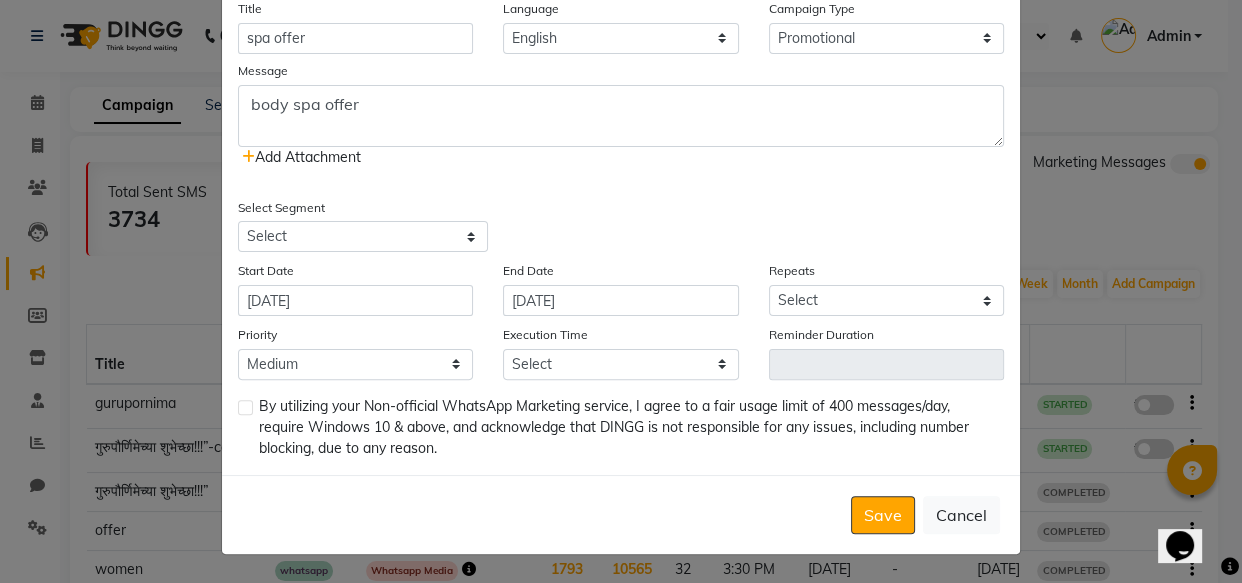 click on "Add Attachment" 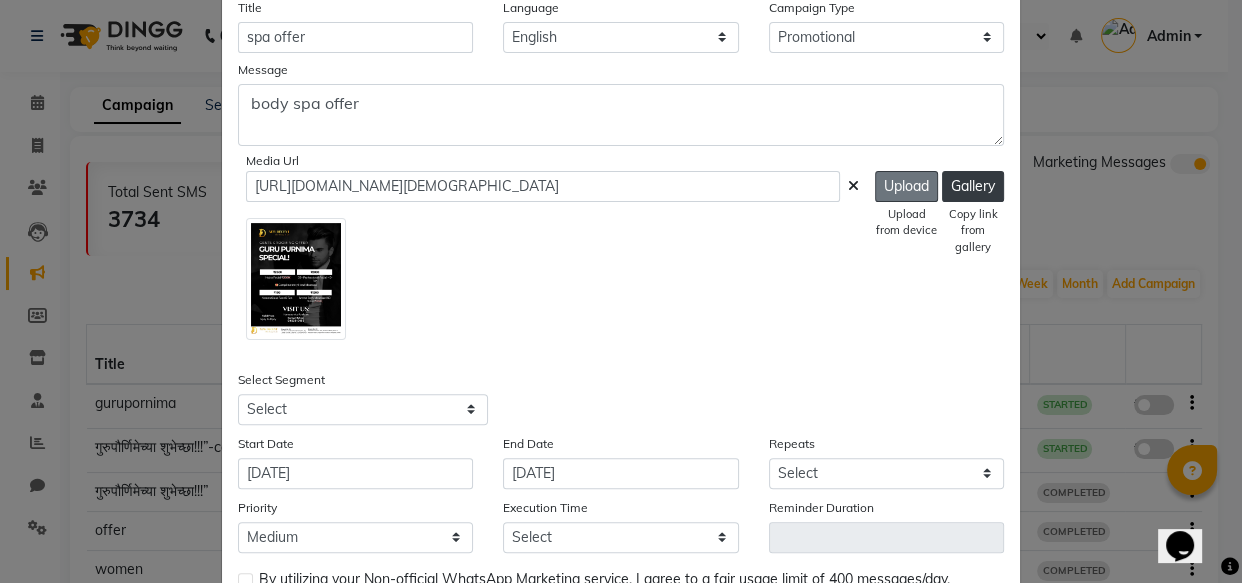 click on "Upload" 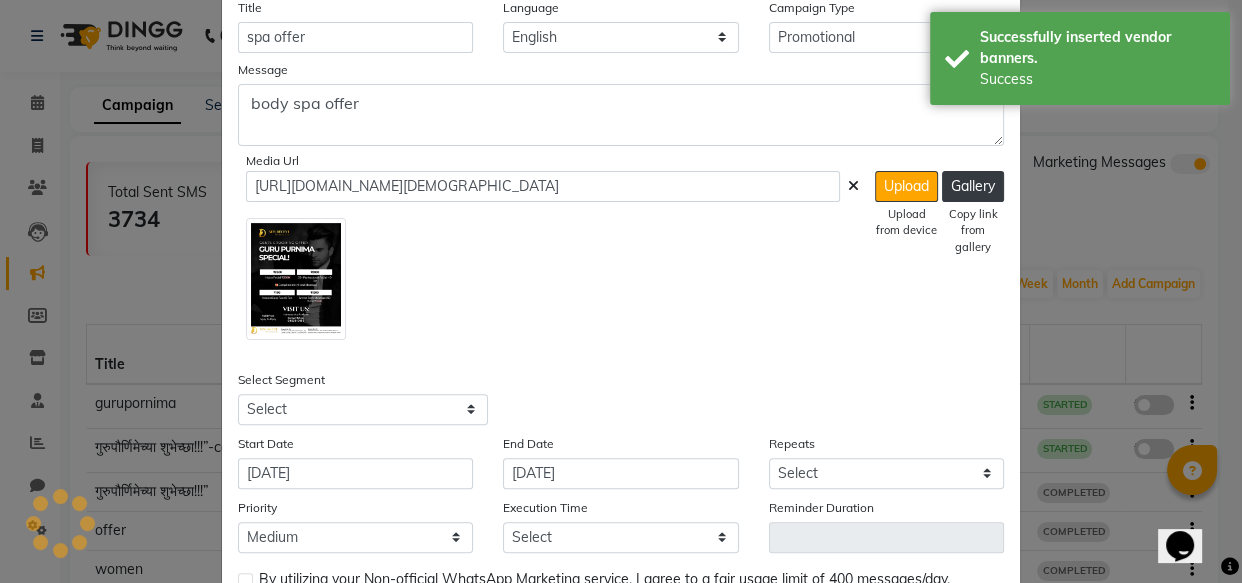 type on "[URL][DOMAIN_NAME]" 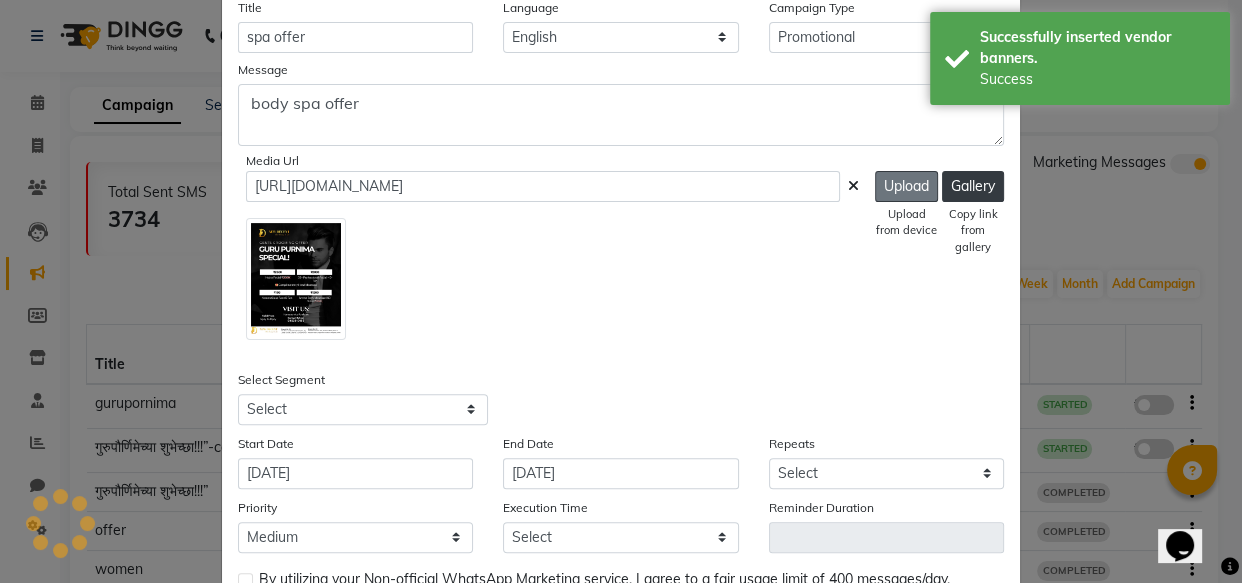 click on "Upload" 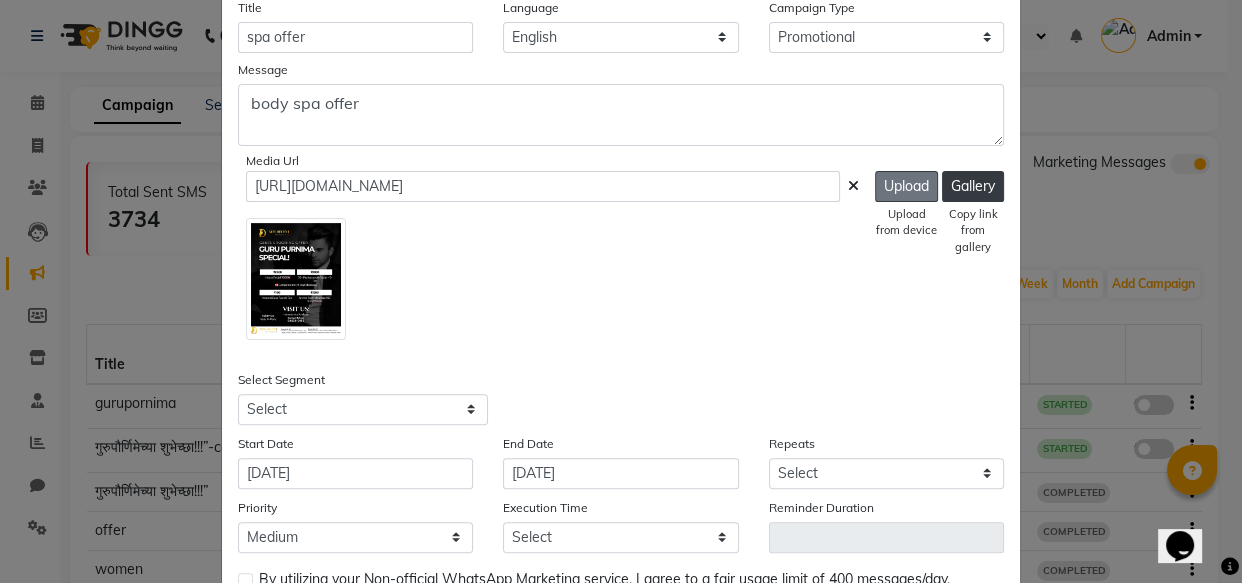 click on "Upload" 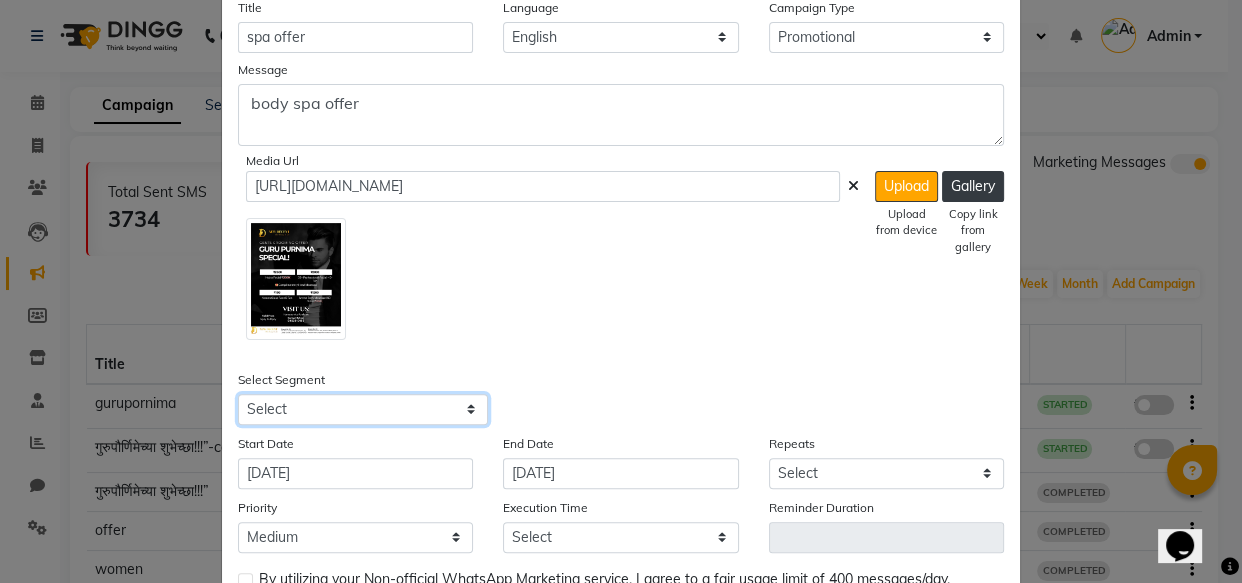 click on "Select All Customers All [DEMOGRAPHIC_DATA] Customer All [DEMOGRAPHIC_DATA] Customer All Members All Customers Visited in last 30 days All Customers Visited in last 60 days but not in last 30 days Inactive/Lost Customers High Ticket Customers Low Ticket Customers Frequent Customers Regular Customers New Customers All Customers with Valid Birthdays All Customers with Valid Anniversary All Customer Visited in [DATE]" at bounding box center [363, 409] 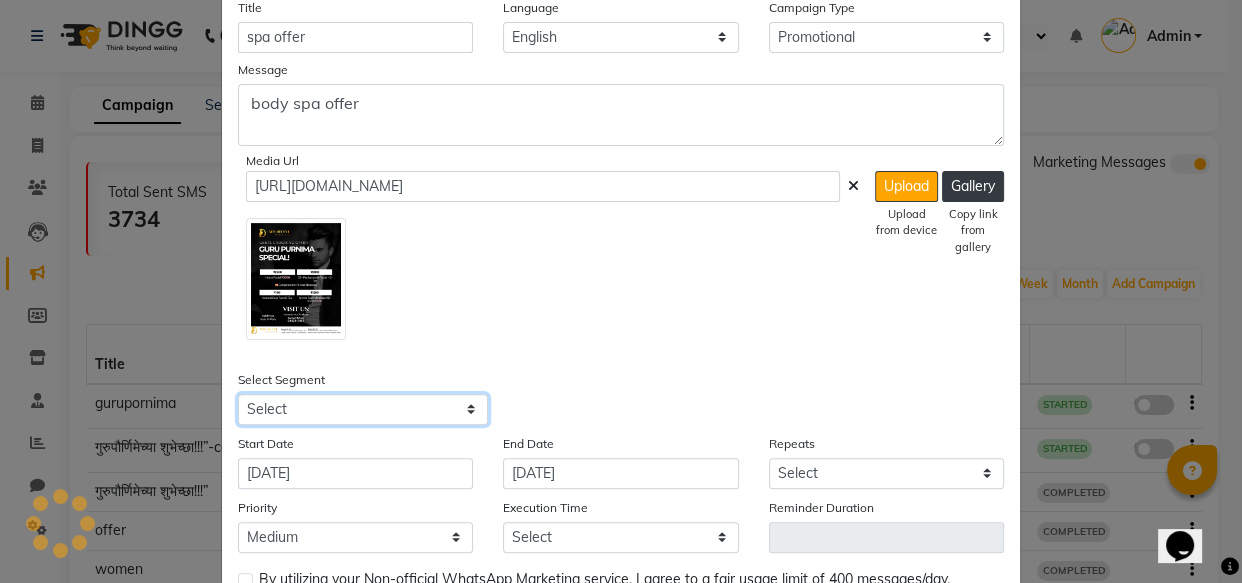 select on "37560" 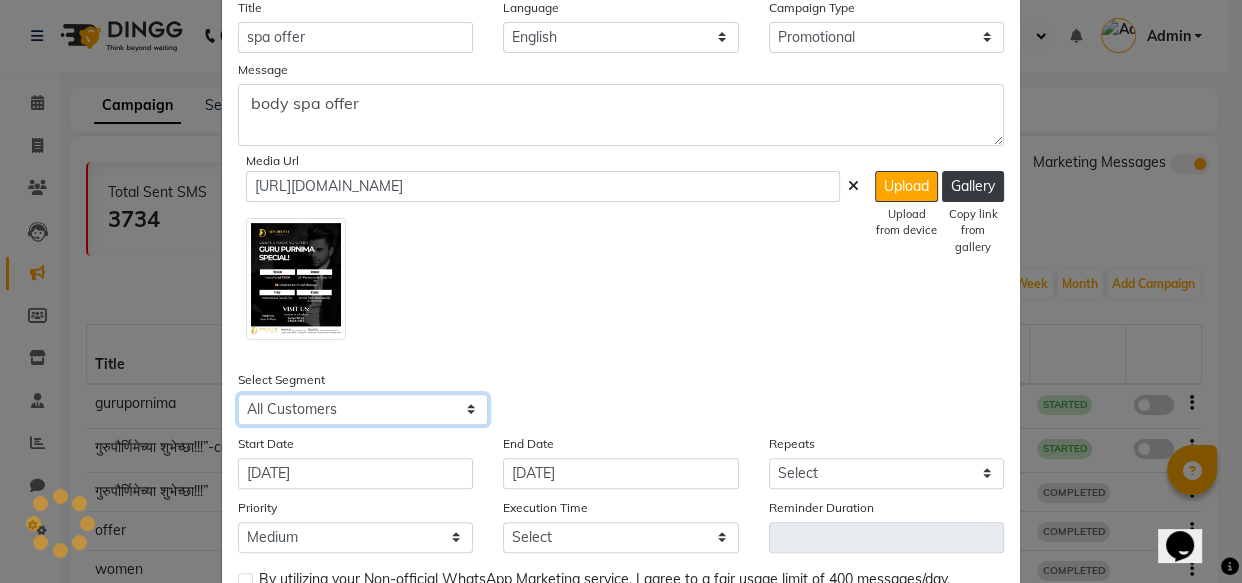 click on "Select All Customers All [DEMOGRAPHIC_DATA] Customer All [DEMOGRAPHIC_DATA] Customer All Members All Customers Visited in last 30 days All Customers Visited in last 60 days but not in last 30 days Inactive/Lost Customers High Ticket Customers Low Ticket Customers Frequent Customers Regular Customers New Customers All Customers with Valid Birthdays All Customers with Valid Anniversary All Customer Visited in [DATE]" at bounding box center (363, 409) 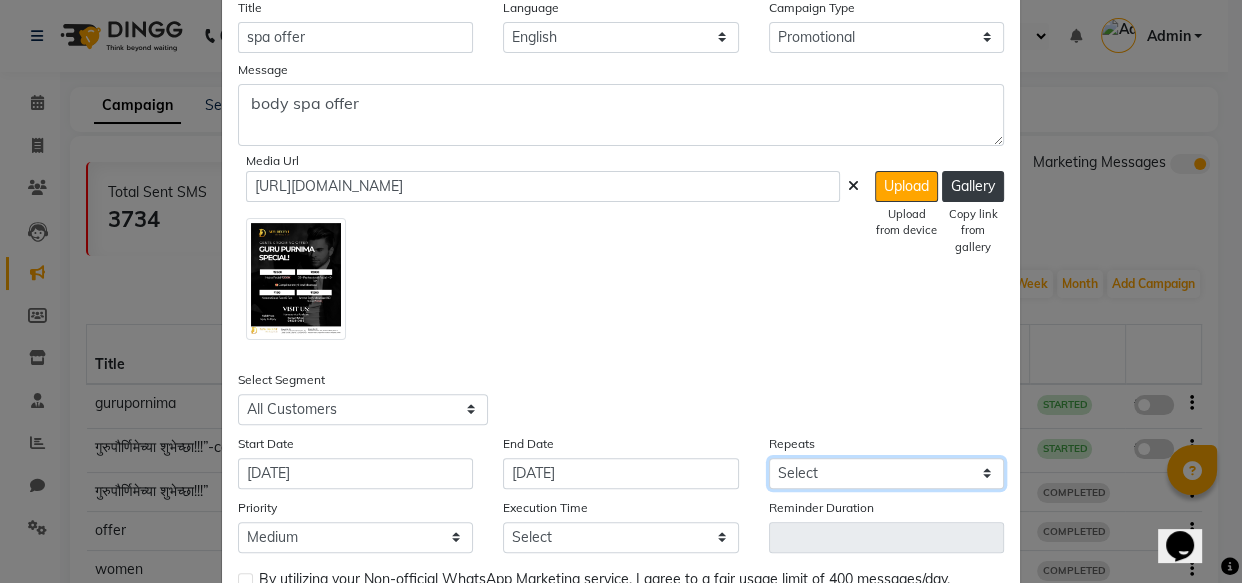 click on "Select Once Daily Alternate Day Weekly Monthly Yearly" at bounding box center (886, 473) 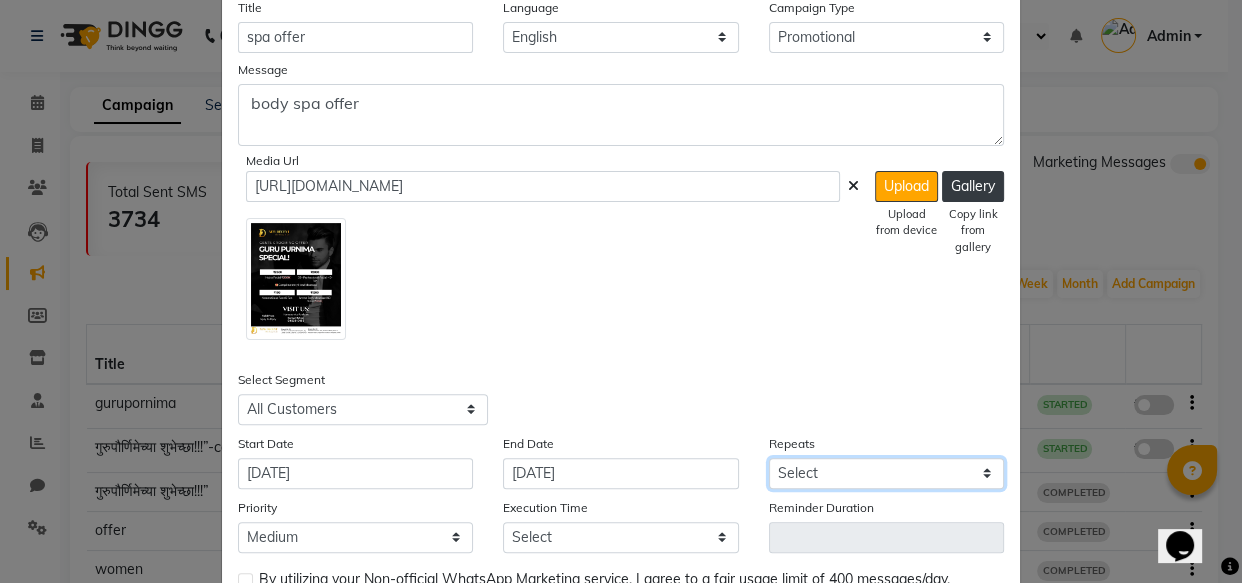 select on "1" 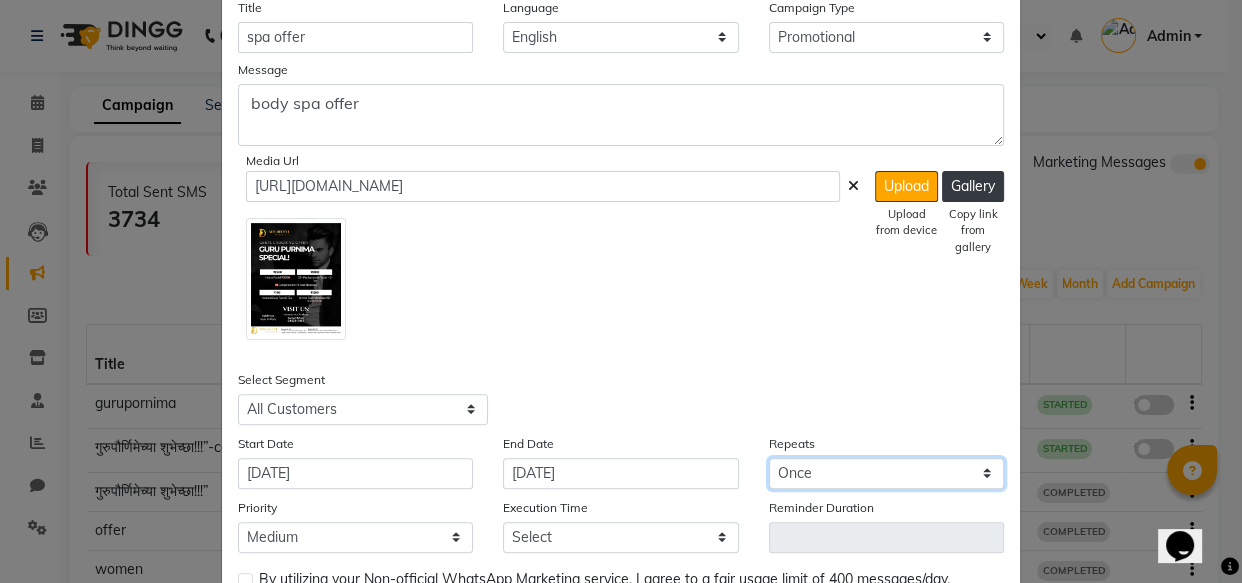 click on "Select Once Daily Alternate Day Weekly Monthly Yearly" at bounding box center [886, 473] 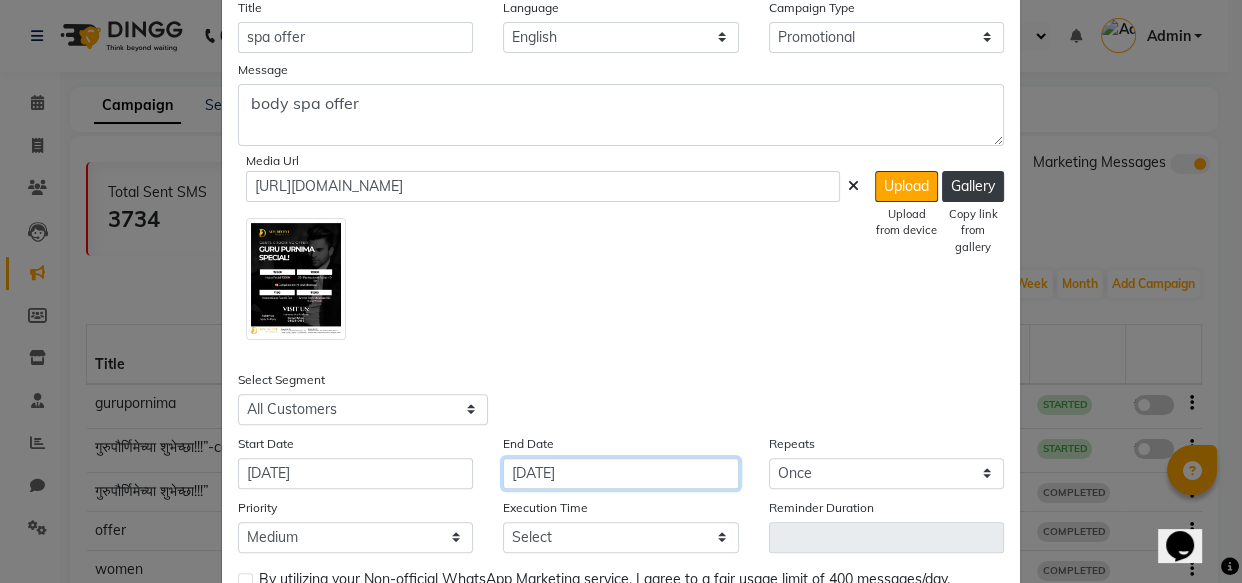 click on "[DATE]" 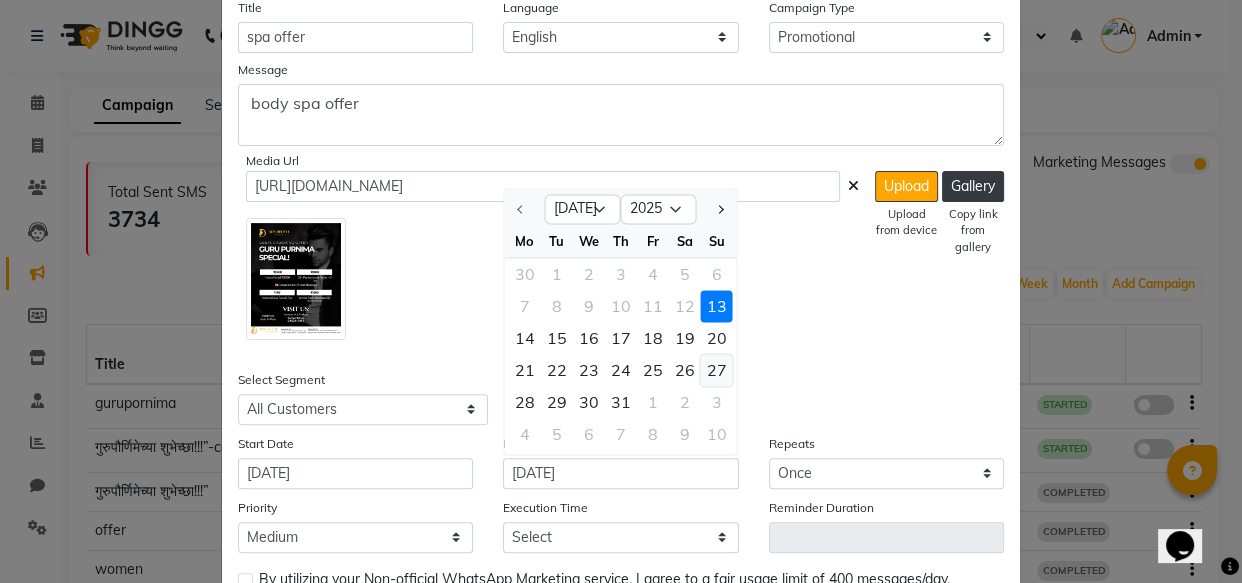 click on "27" 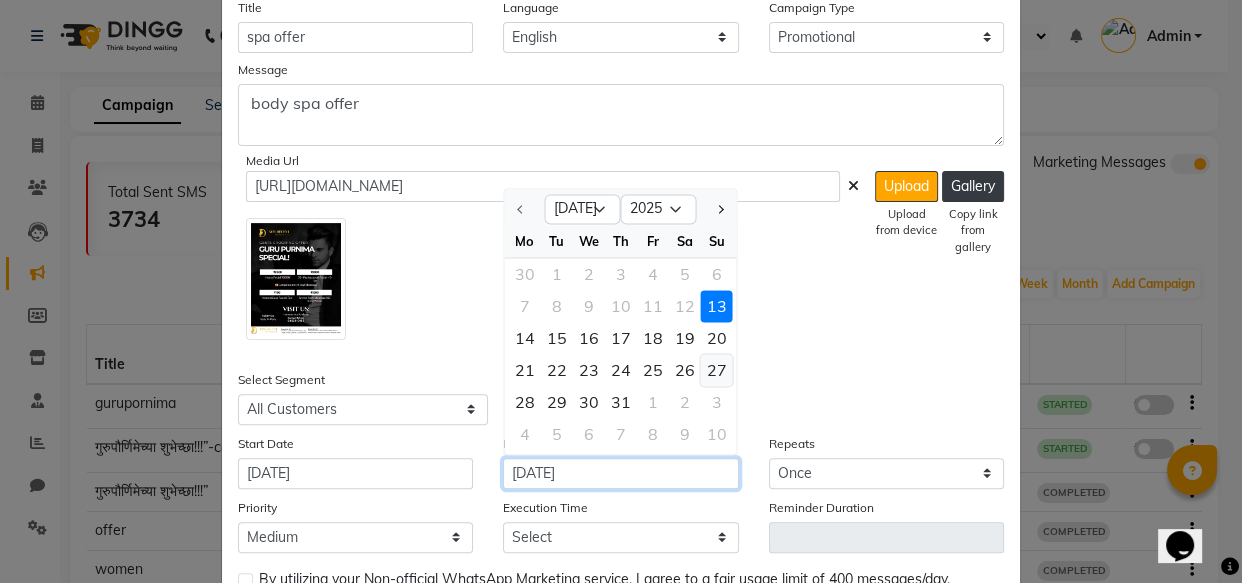 type on "[DATE]" 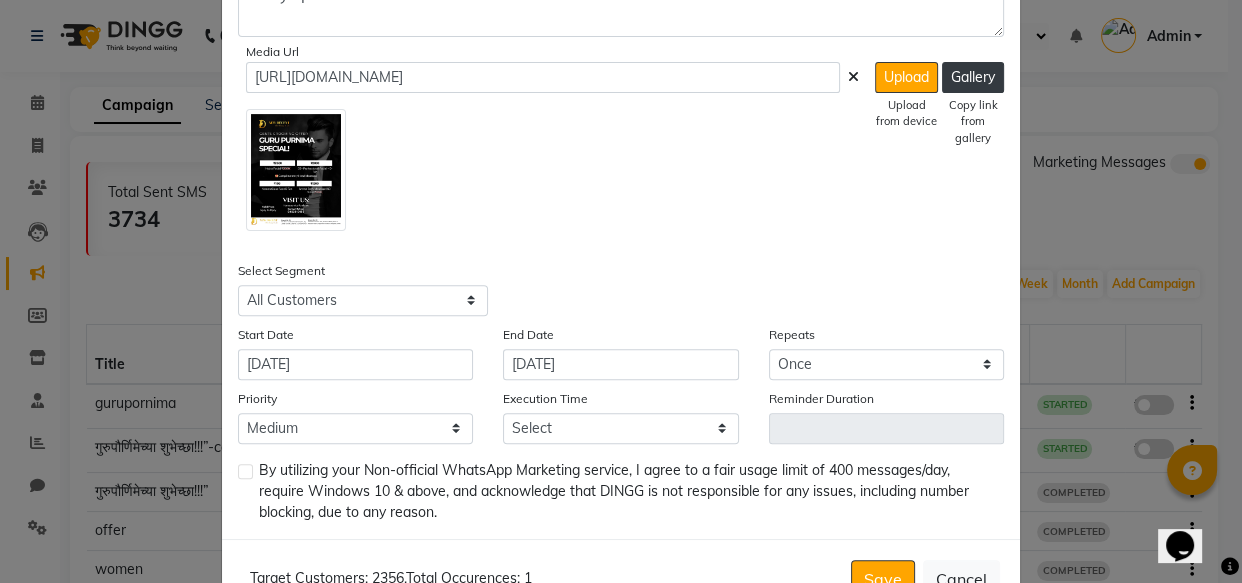 scroll, scrollTop: 650, scrollLeft: 0, axis: vertical 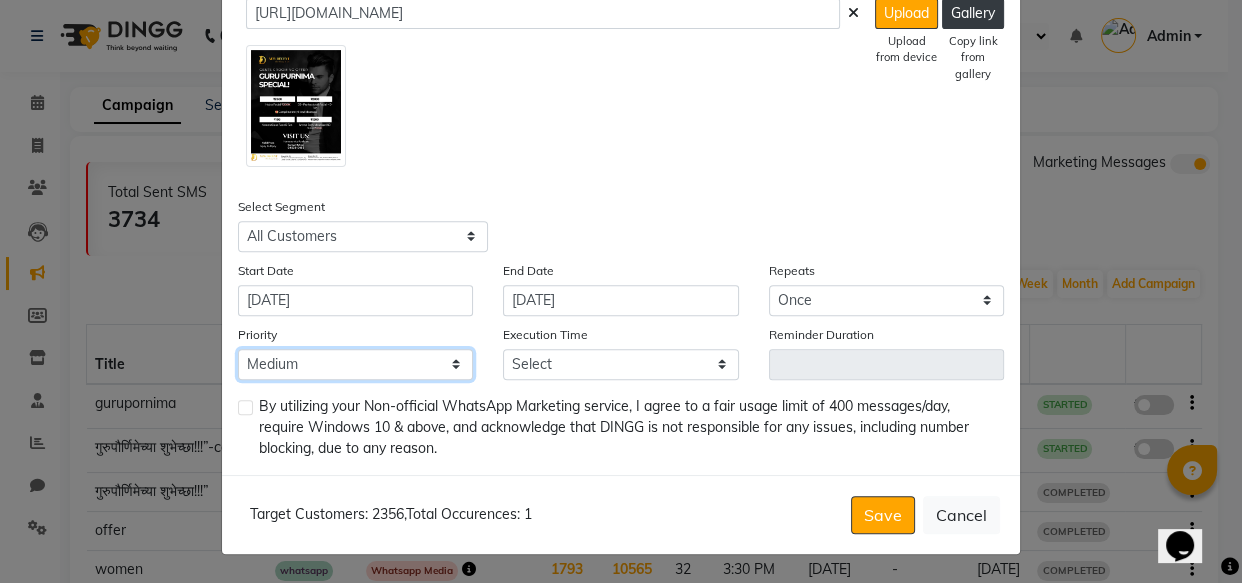 click on "Low Medium High" at bounding box center [355, 364] 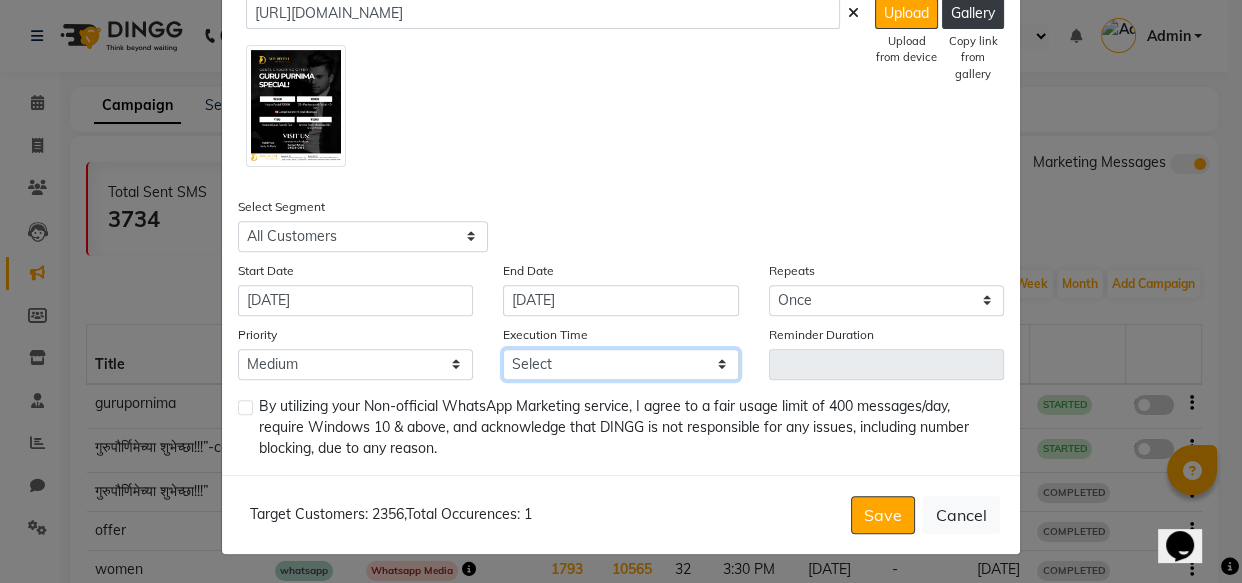 click on "Select 09:00 AM 09:15 AM 09:30 AM 09:45 AM 10:00 AM 10:15 AM 10:30 AM 10:45 AM 11:00 AM 11:15 AM 11:30 AM 11:45 AM 12:00 PM 12:15 PM 12:30 PM 12:45 PM 01:00 PM 01:15 PM 01:30 PM 01:45 PM 02:00 PM 02:15 PM 02:30 PM 02:45 PM 03:00 PM 03:15 PM 03:30 PM 03:45 PM 04:00 PM 04:15 PM 04:30 PM 04:45 PM 05:00 PM 05:15 PM 05:30 PM 05:45 PM 06:00 PM 06:15 PM 06:30 PM 06:45 PM 07:00 PM 07:15 PM 07:30 PM 07:45 PM 08:00 PM 08:15 PM 08:30 PM 08:45 PM 09:00 PM 09:15 PM 09:30 PM 09:45 PM" at bounding box center (620, 364) 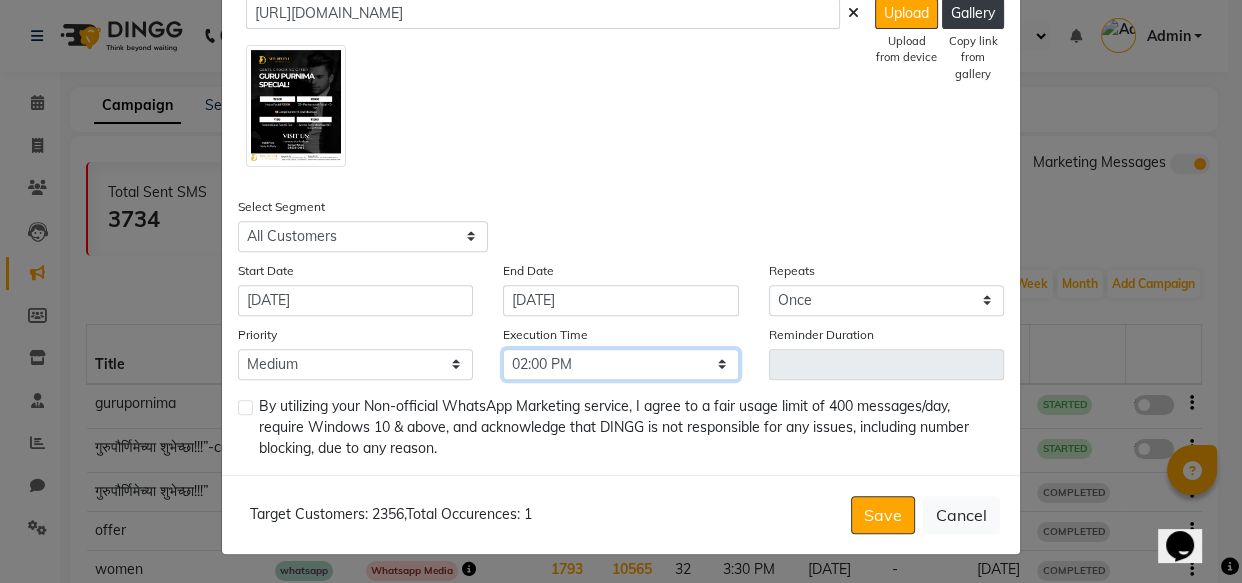 click on "Select 09:00 AM 09:15 AM 09:30 AM 09:45 AM 10:00 AM 10:15 AM 10:30 AM 10:45 AM 11:00 AM 11:15 AM 11:30 AM 11:45 AM 12:00 PM 12:15 PM 12:30 PM 12:45 PM 01:00 PM 01:15 PM 01:30 PM 01:45 PM 02:00 PM 02:15 PM 02:30 PM 02:45 PM 03:00 PM 03:15 PM 03:30 PM 03:45 PM 04:00 PM 04:15 PM 04:30 PM 04:45 PM 05:00 PM 05:15 PM 05:30 PM 05:45 PM 06:00 PM 06:15 PM 06:30 PM 06:45 PM 07:00 PM 07:15 PM 07:30 PM 07:45 PM 08:00 PM 08:15 PM 08:30 PM 08:45 PM 09:00 PM 09:15 PM 09:30 PM 09:45 PM" at bounding box center (620, 364) 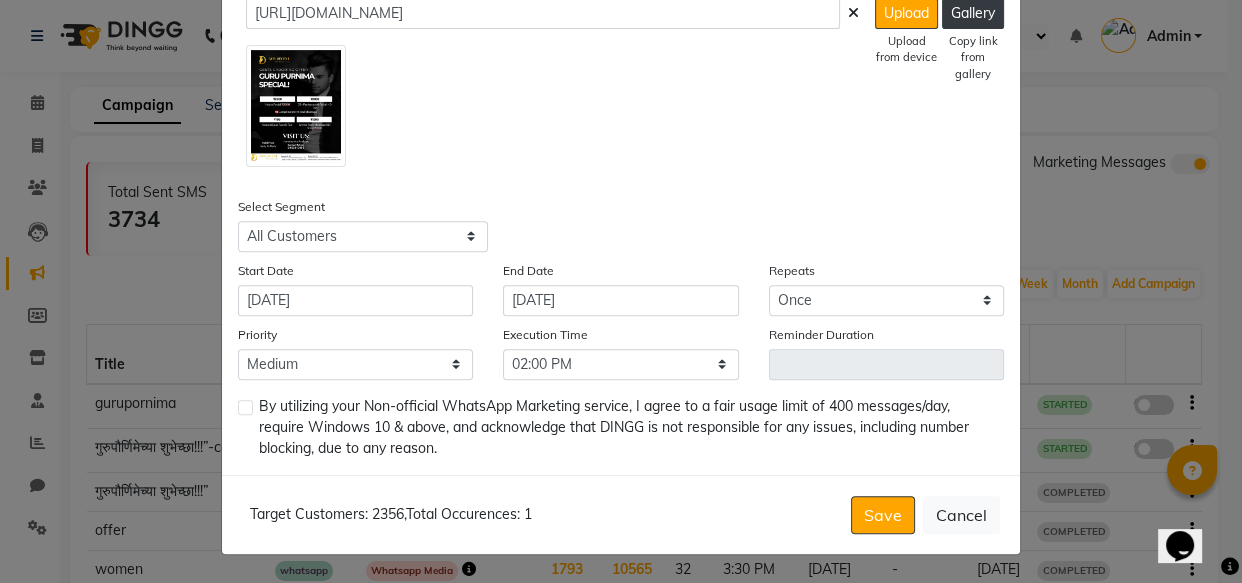 click 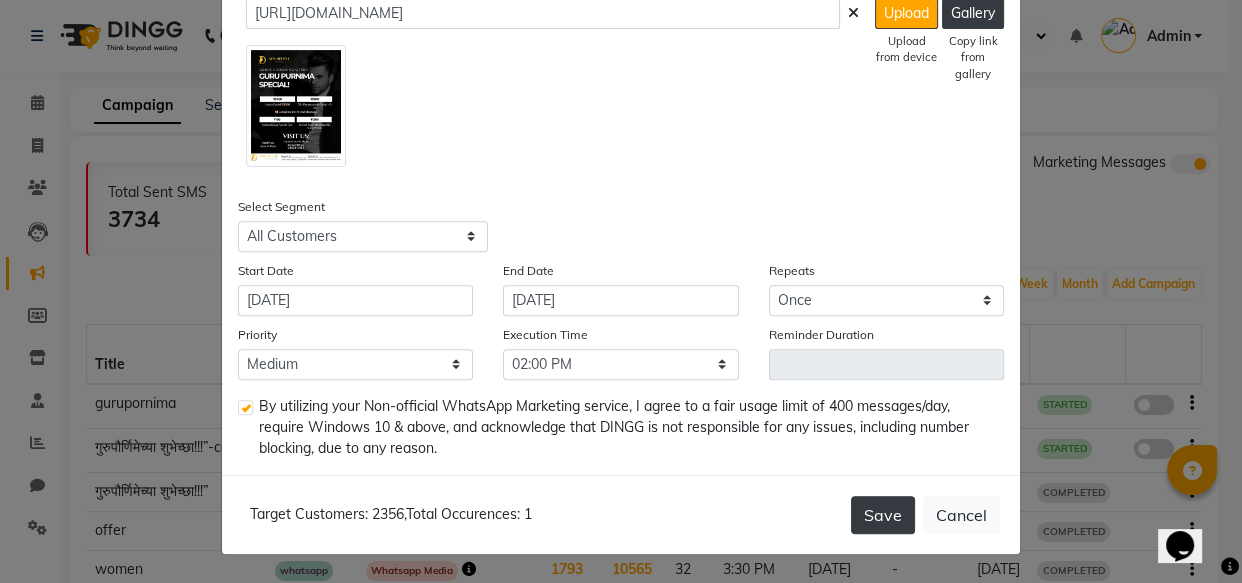 click on "Save" 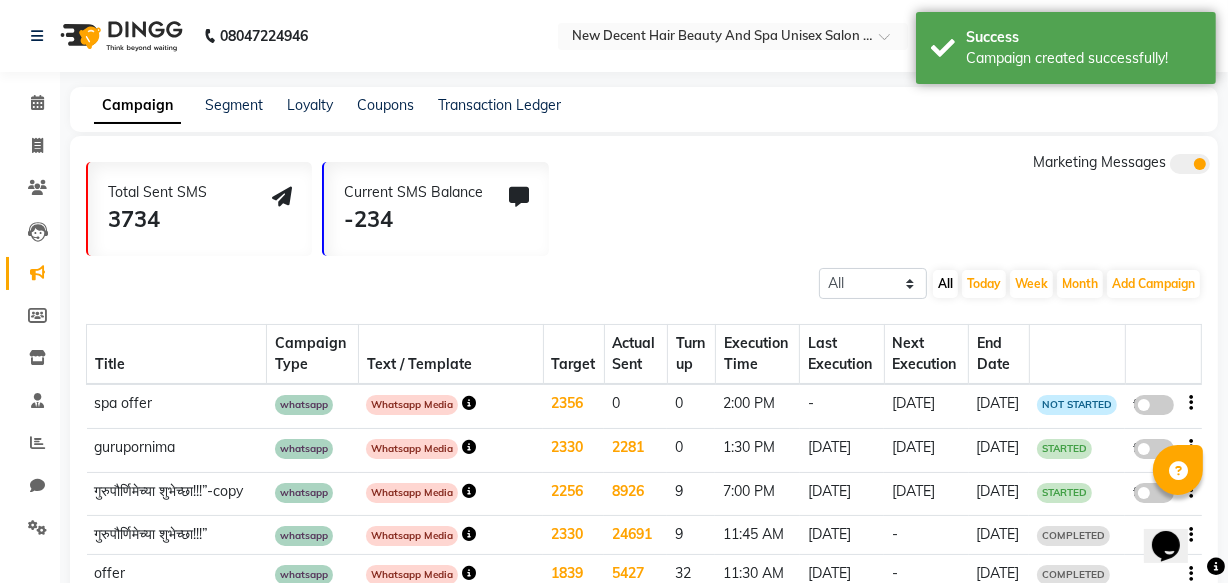 click 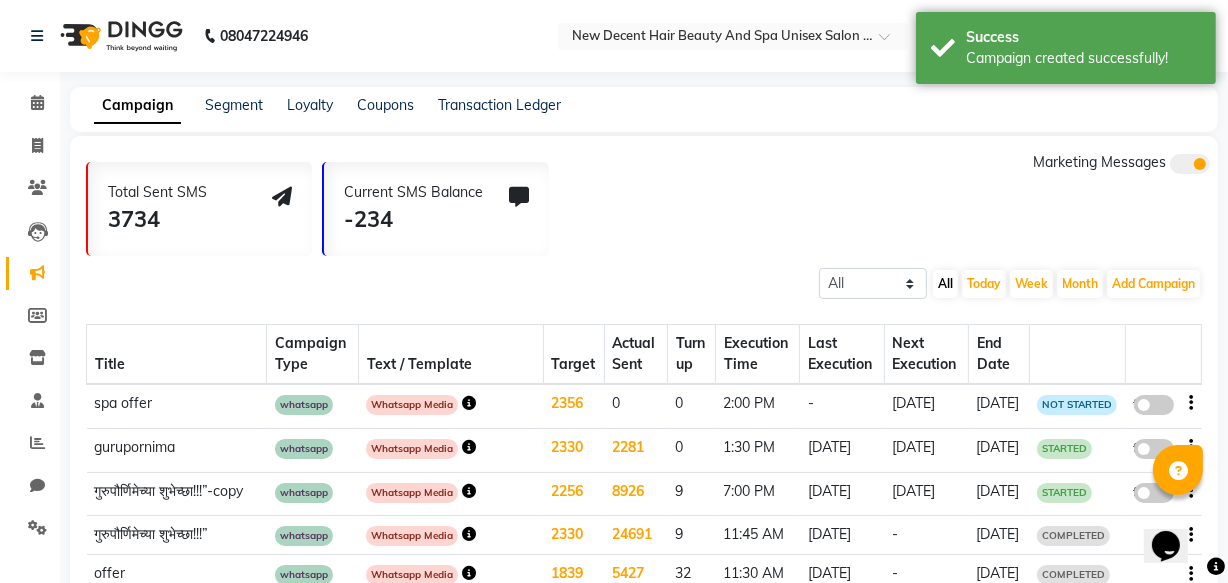 click on "false" 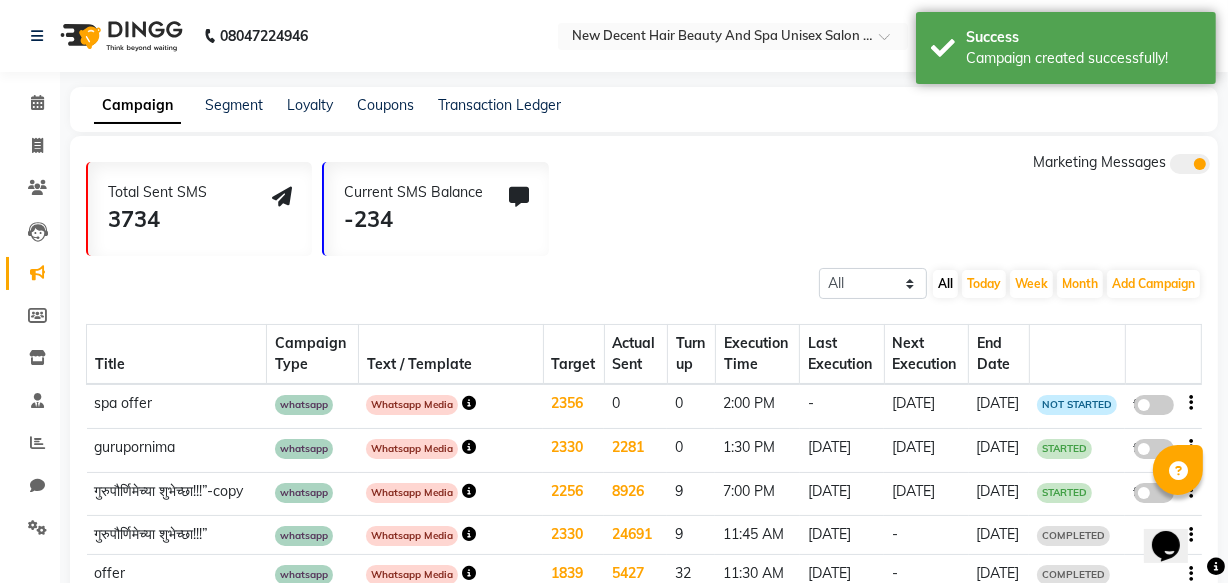 select on "3" 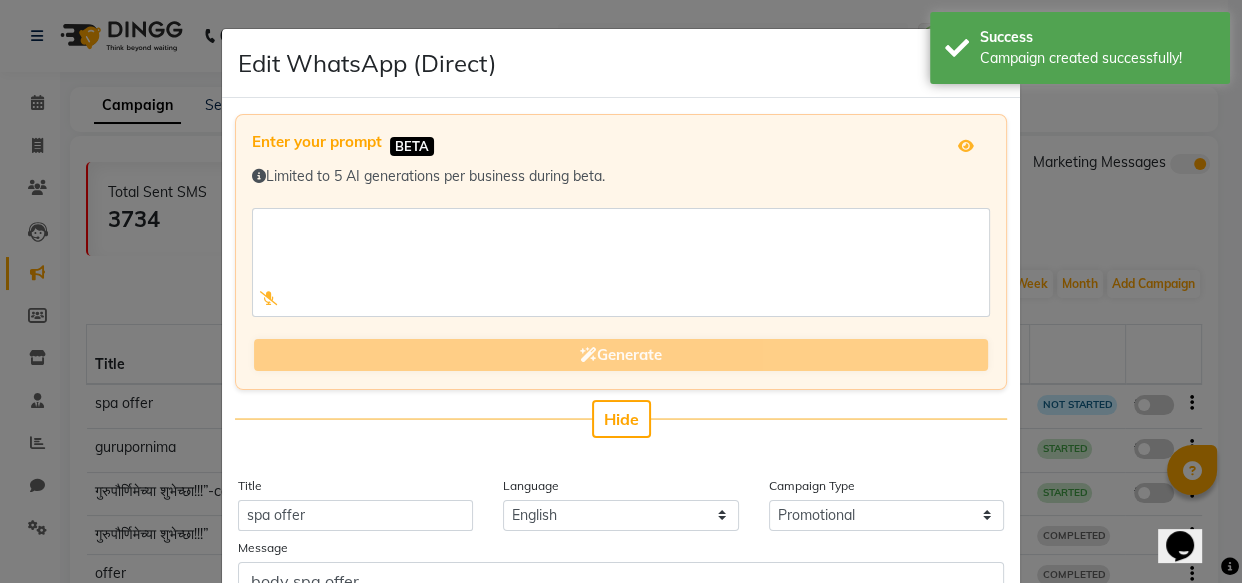 scroll, scrollTop: 509, scrollLeft: 0, axis: vertical 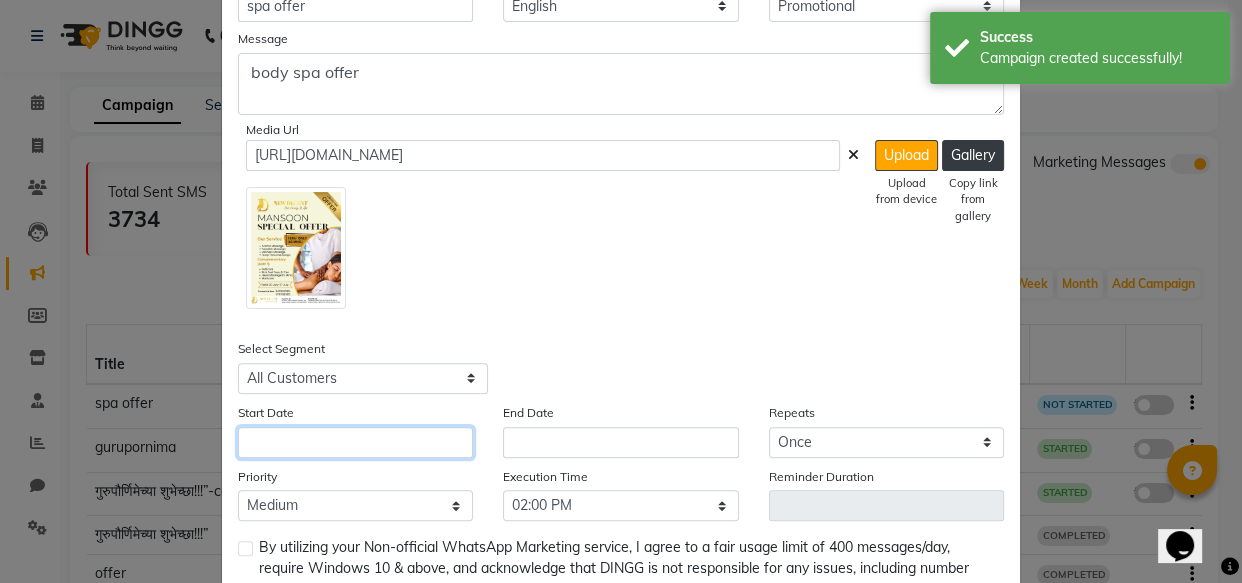 click 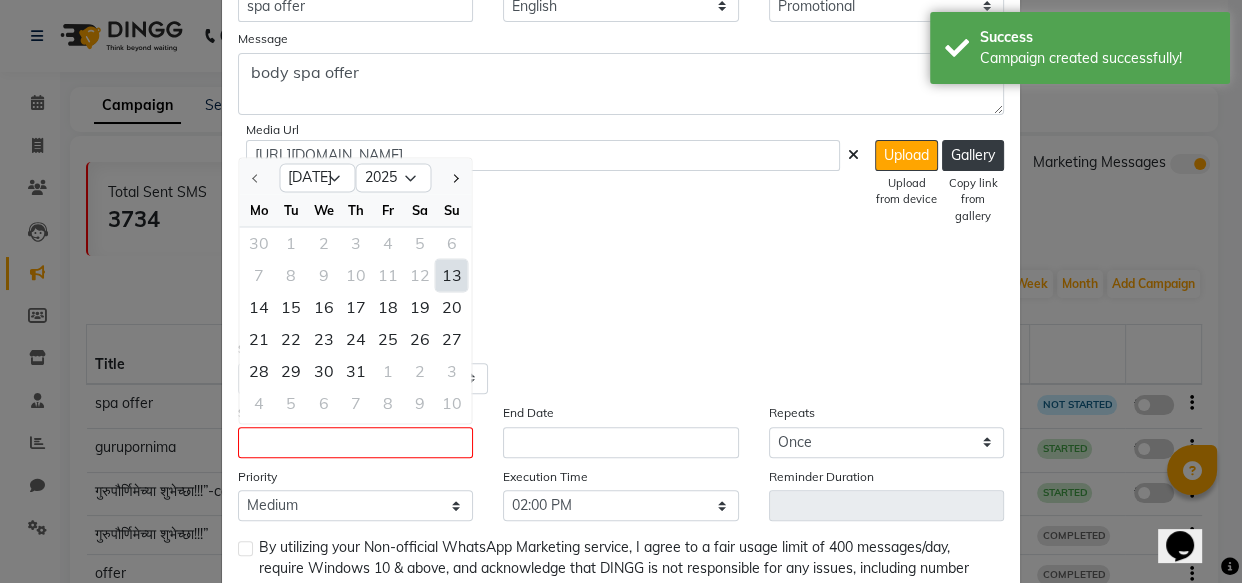 click on "13" 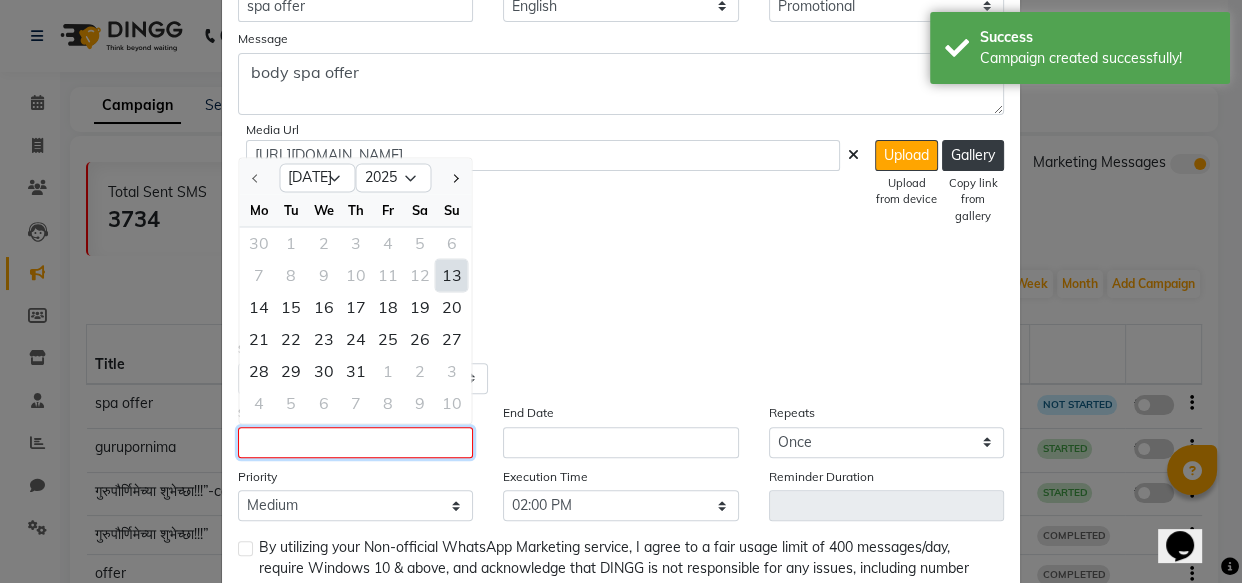 type on "[DATE]" 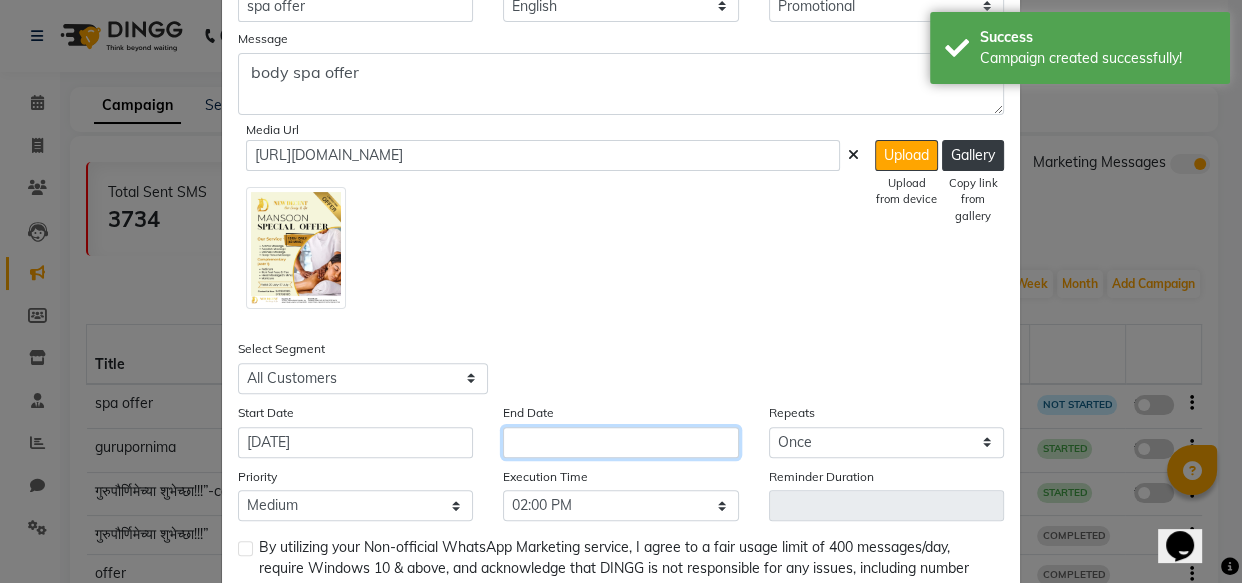click 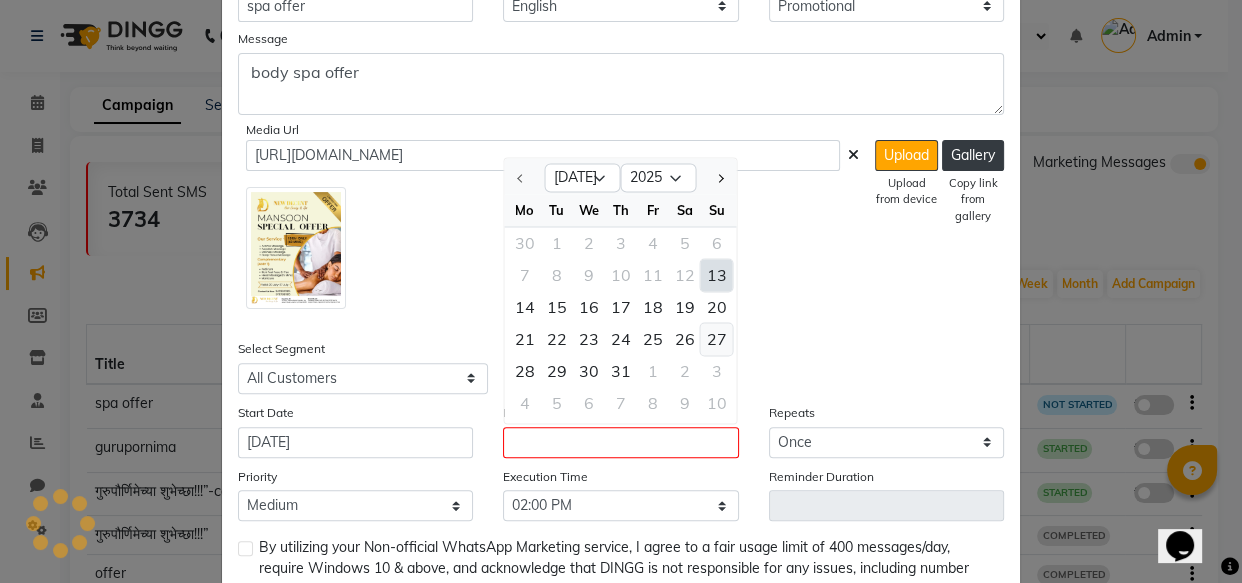 click on "27" 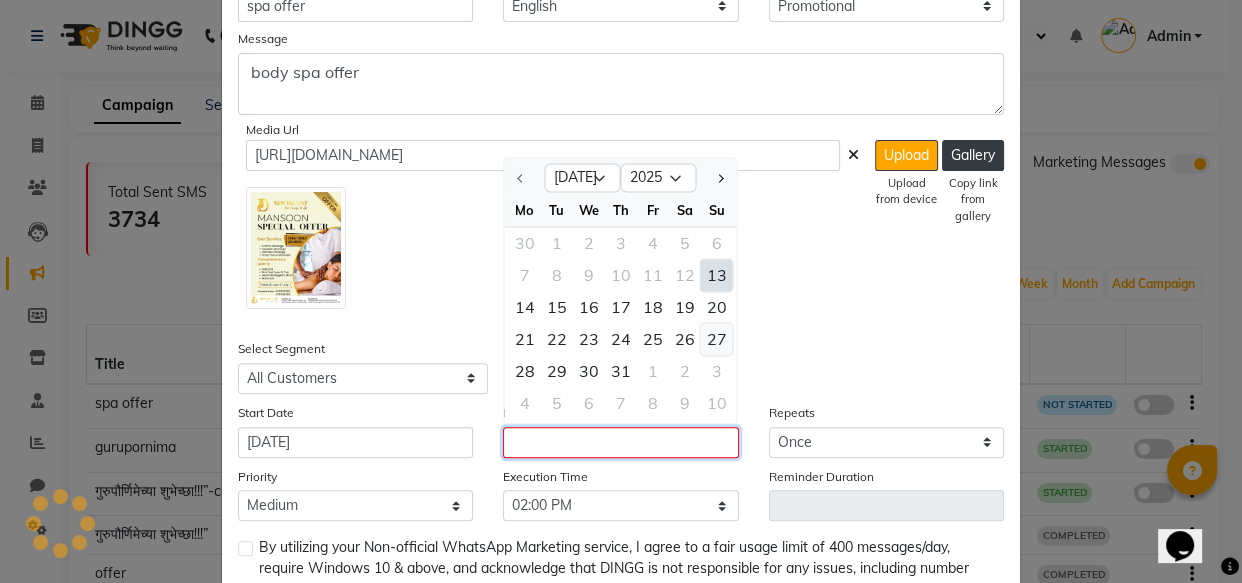 type on "[DATE]" 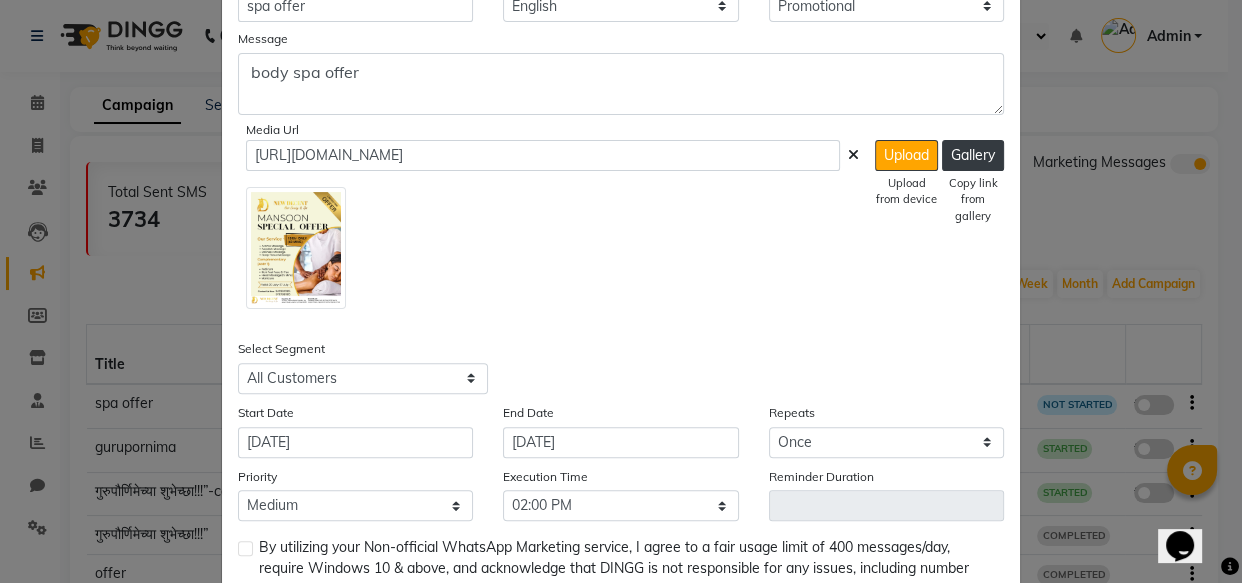scroll, scrollTop: 651, scrollLeft: 0, axis: vertical 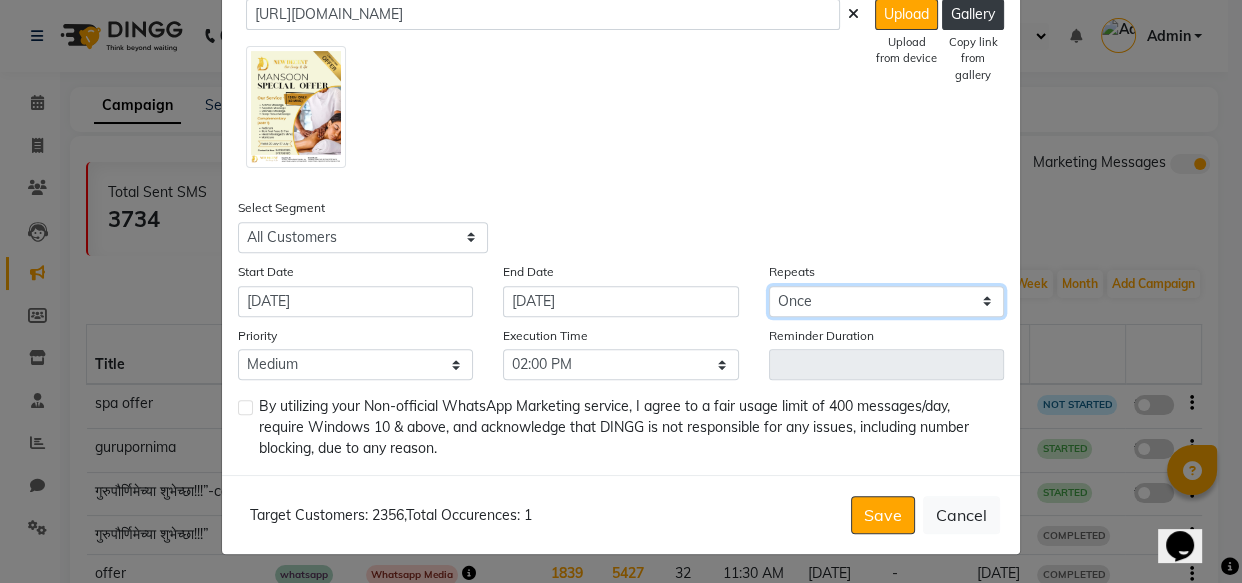 click on "Select Once Daily Alternate Day Weekly Monthly Yearly" at bounding box center (886, 301) 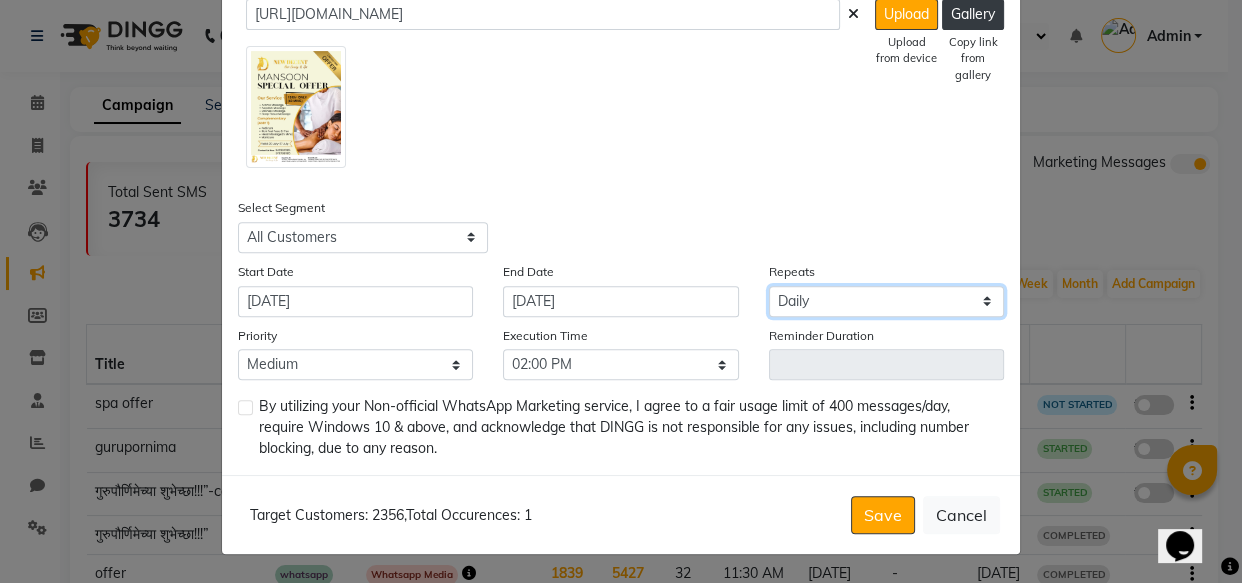 click on "Select Once Daily Alternate Day Weekly Monthly Yearly" at bounding box center [886, 301] 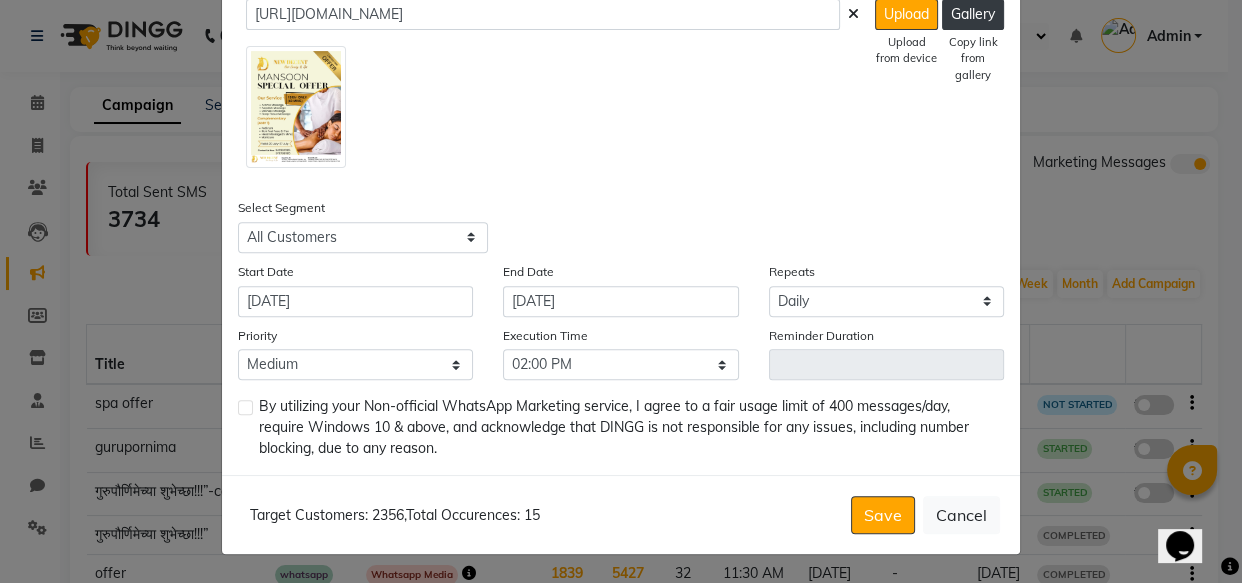 click 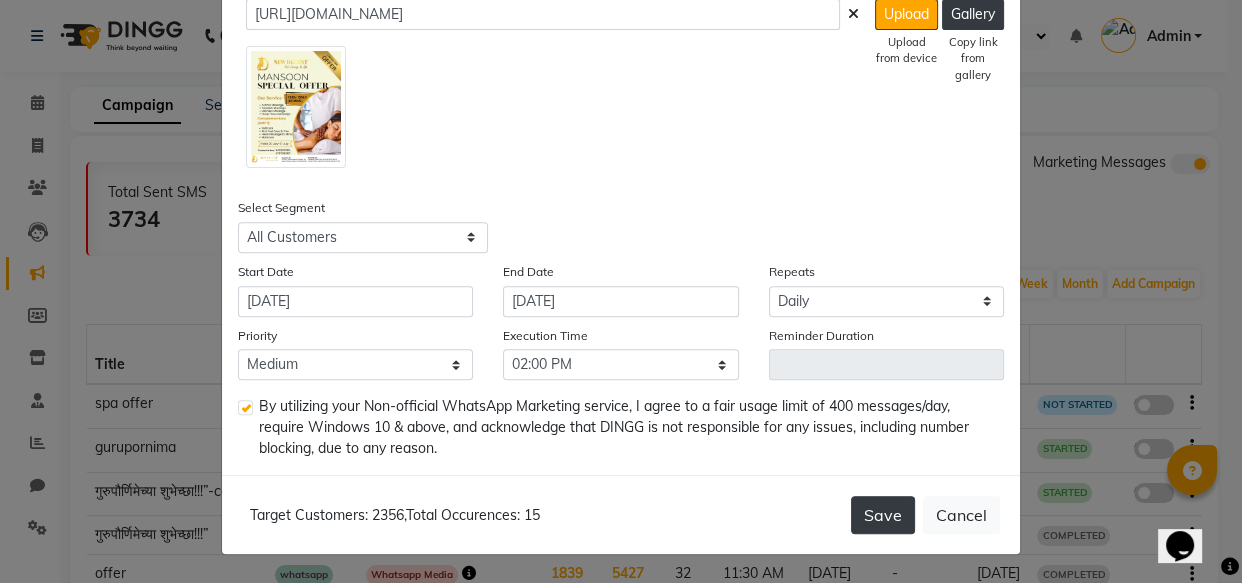 click on "Save" 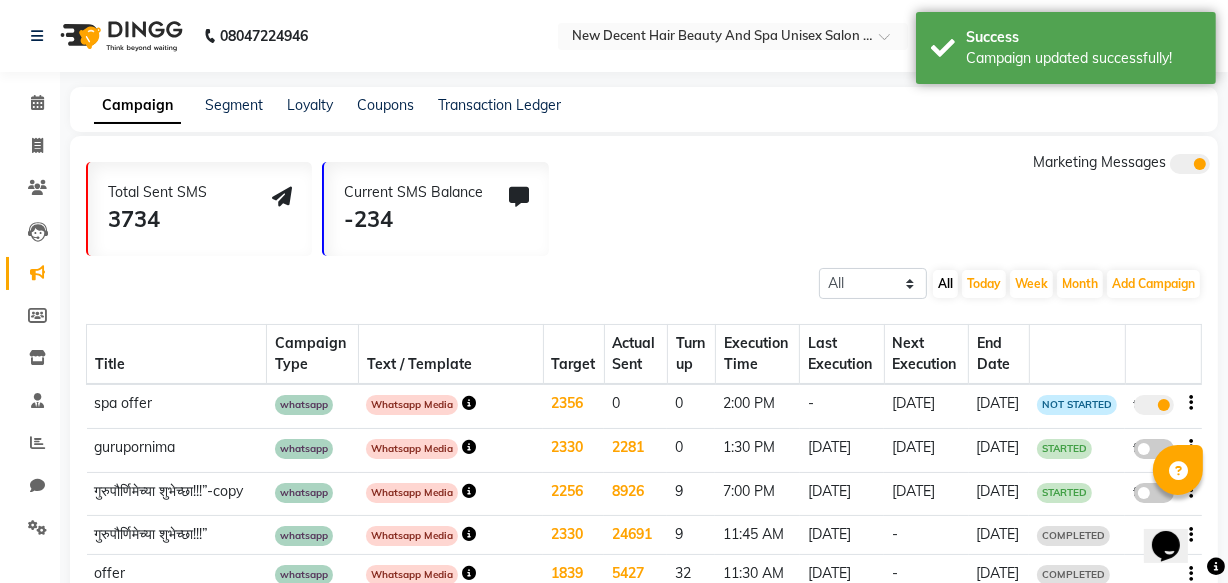 click 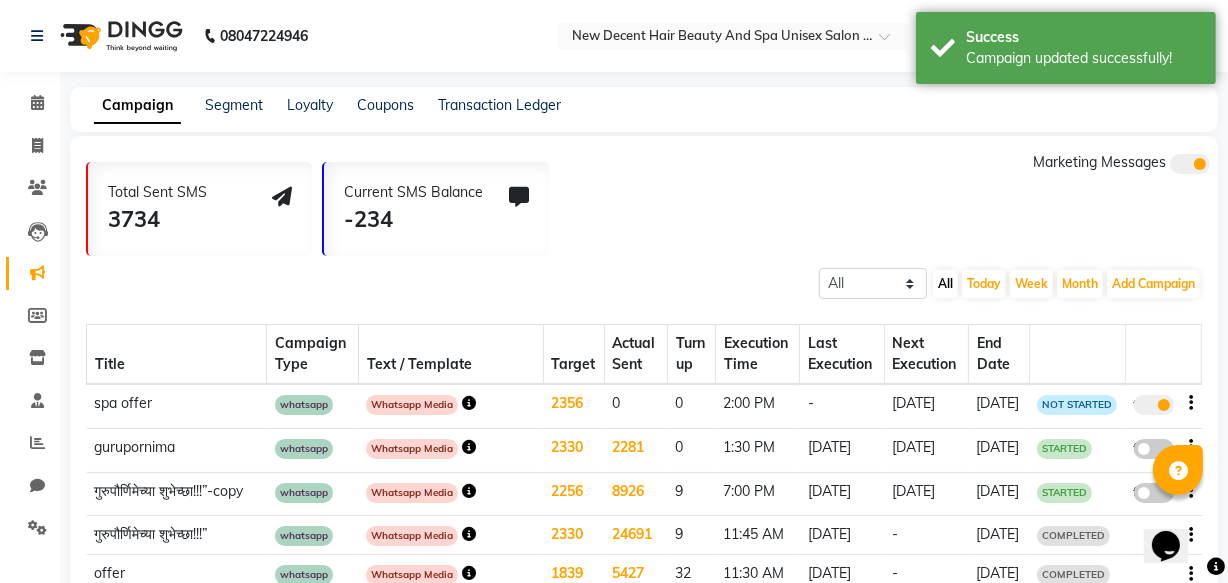 click on "true" 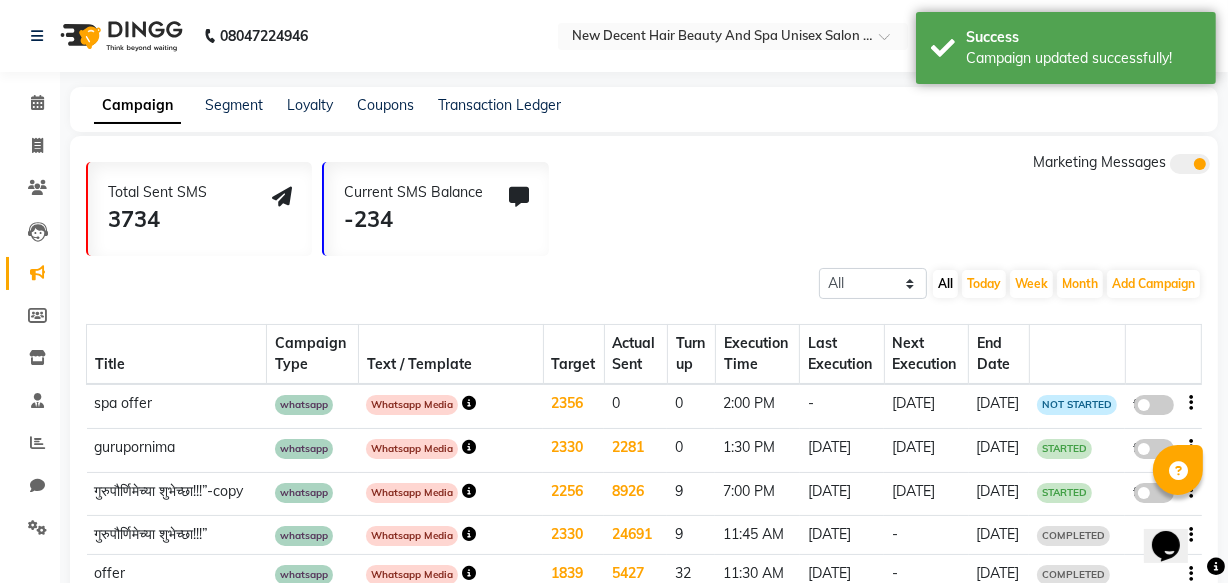 click on "false" 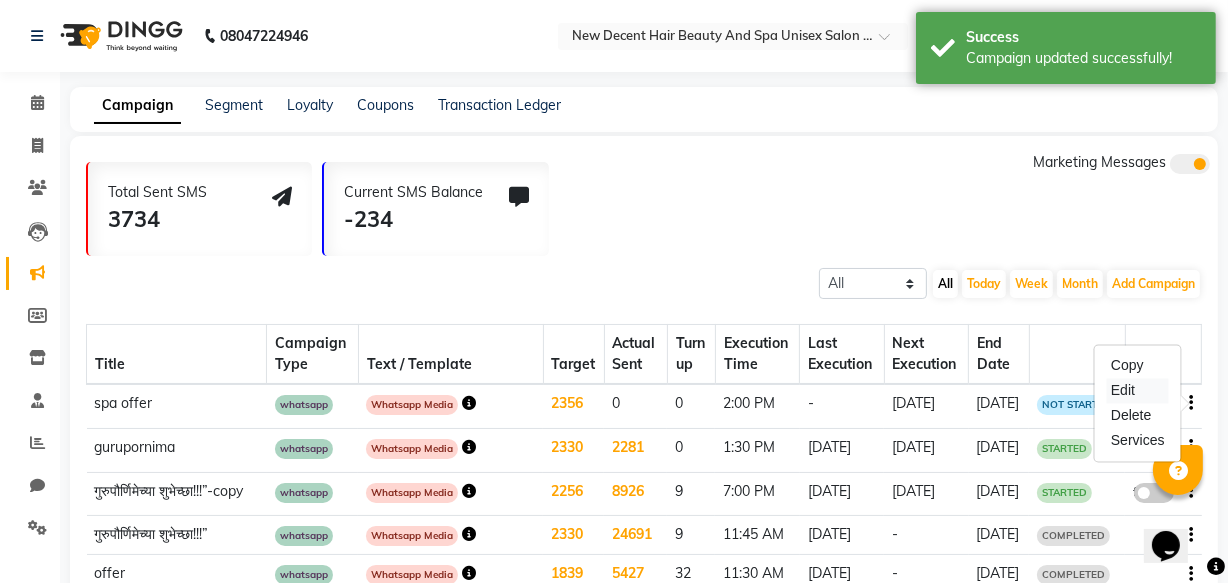 click on "Edit" at bounding box center (1138, 391) 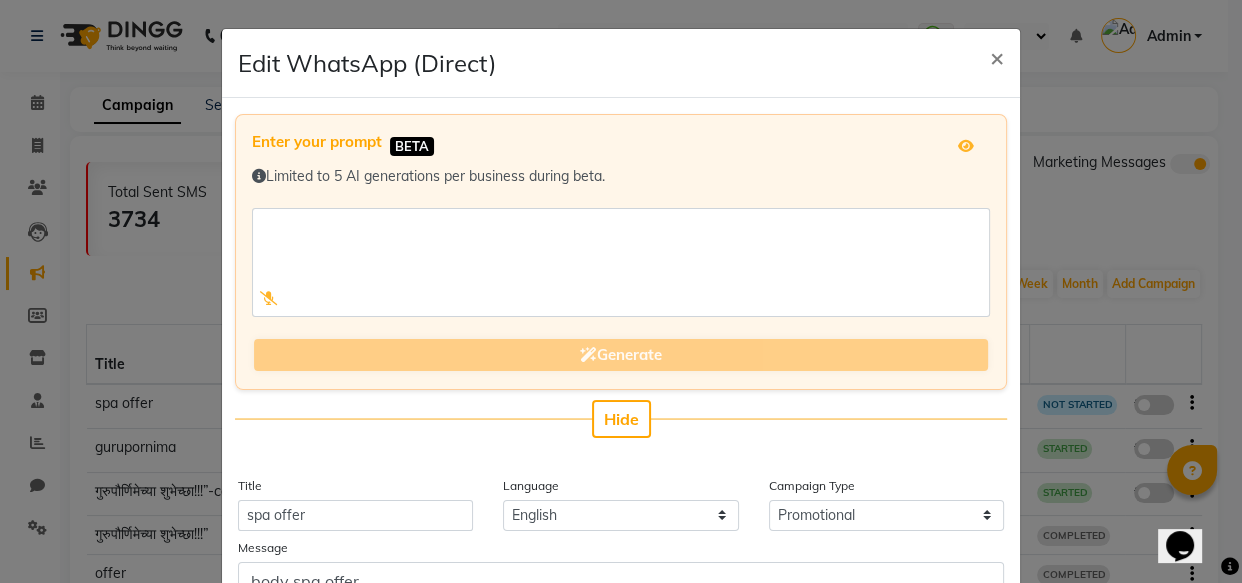 scroll, scrollTop: 509, scrollLeft: 0, axis: vertical 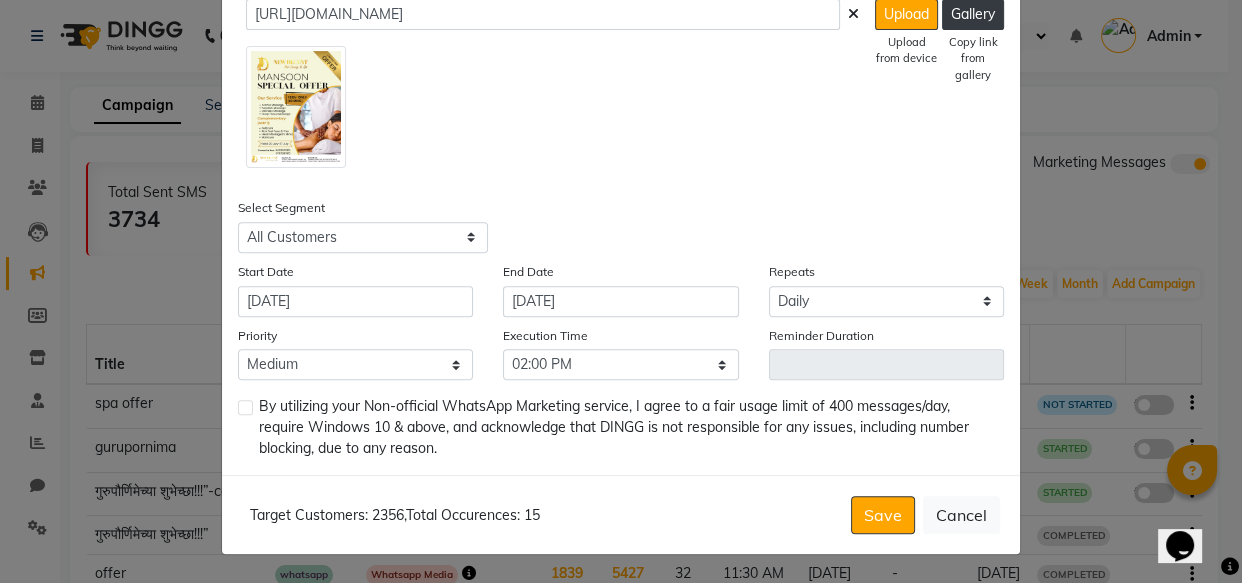 click 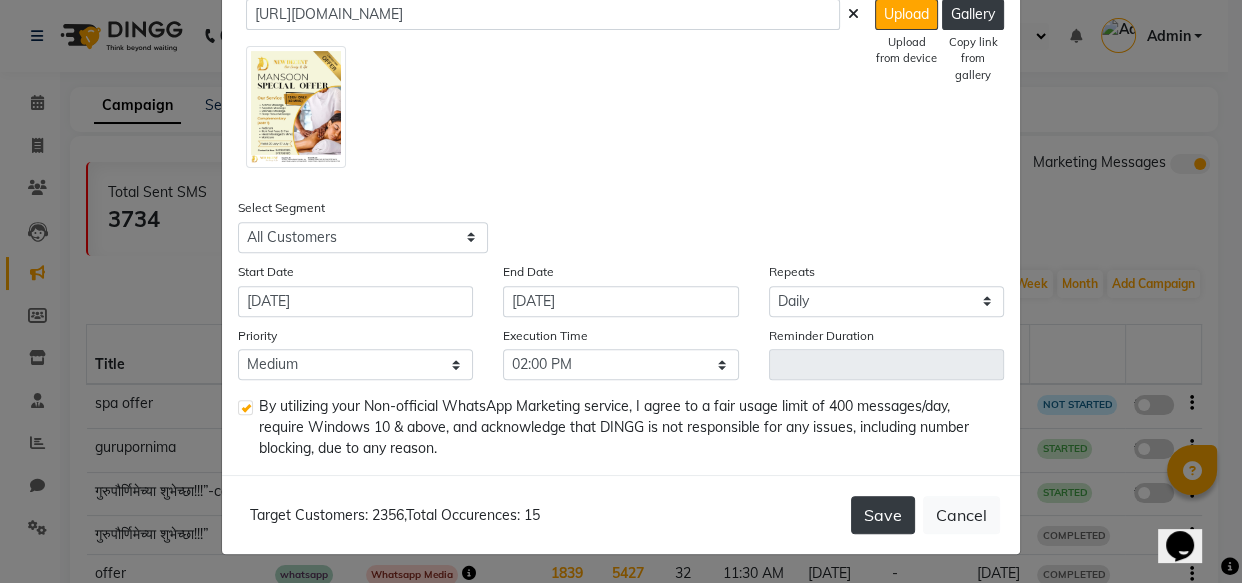 click on "Save" 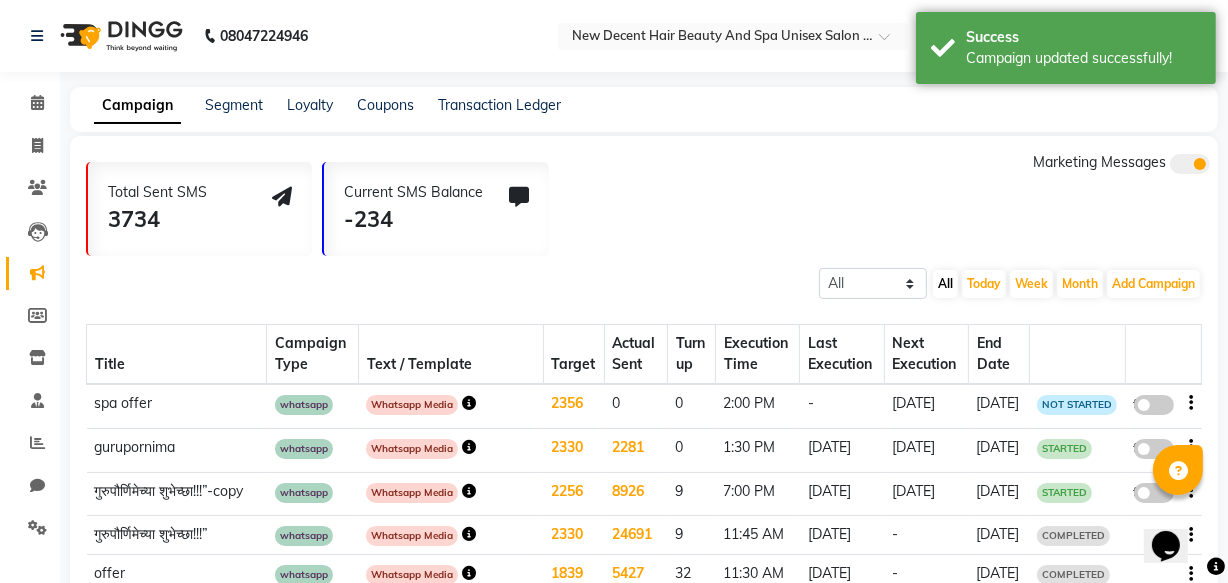 click on "NOT STARTED" 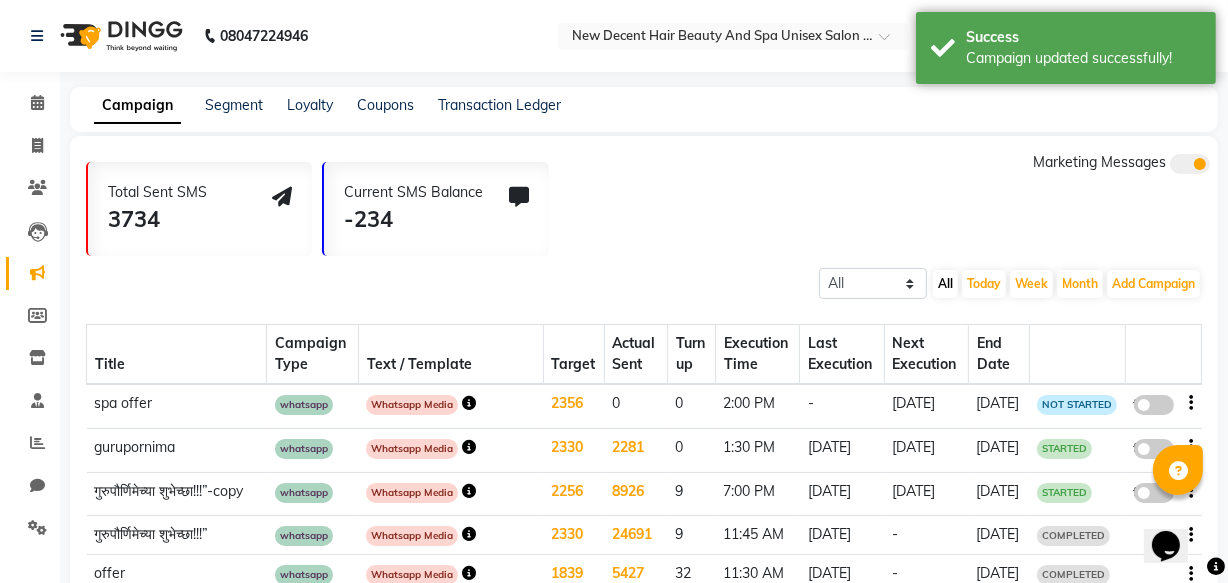 click on "false" 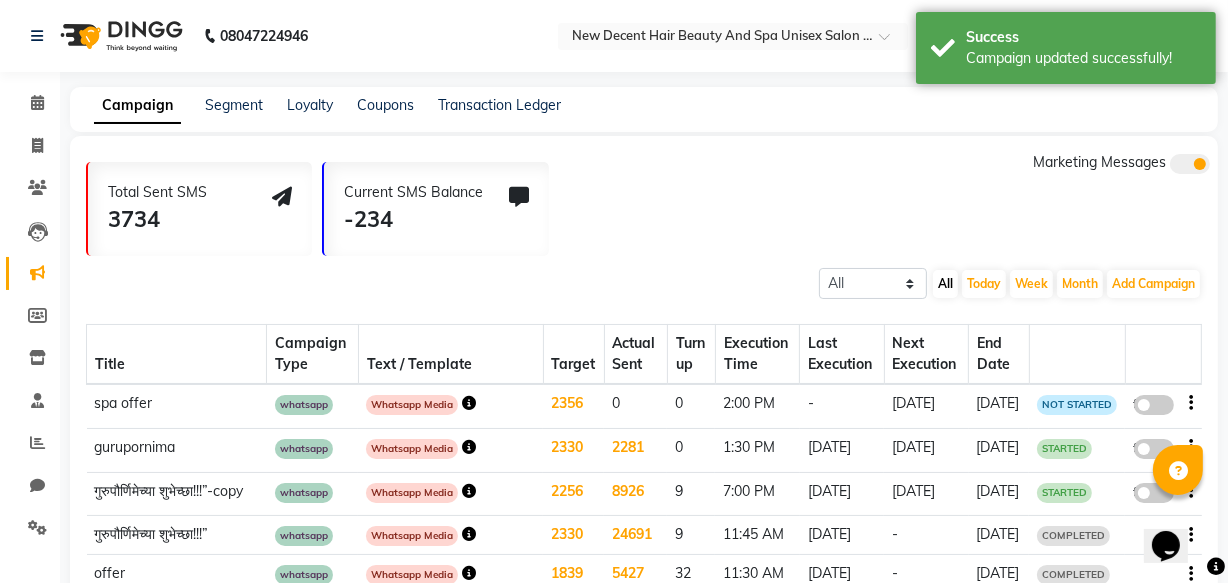 select on "3" 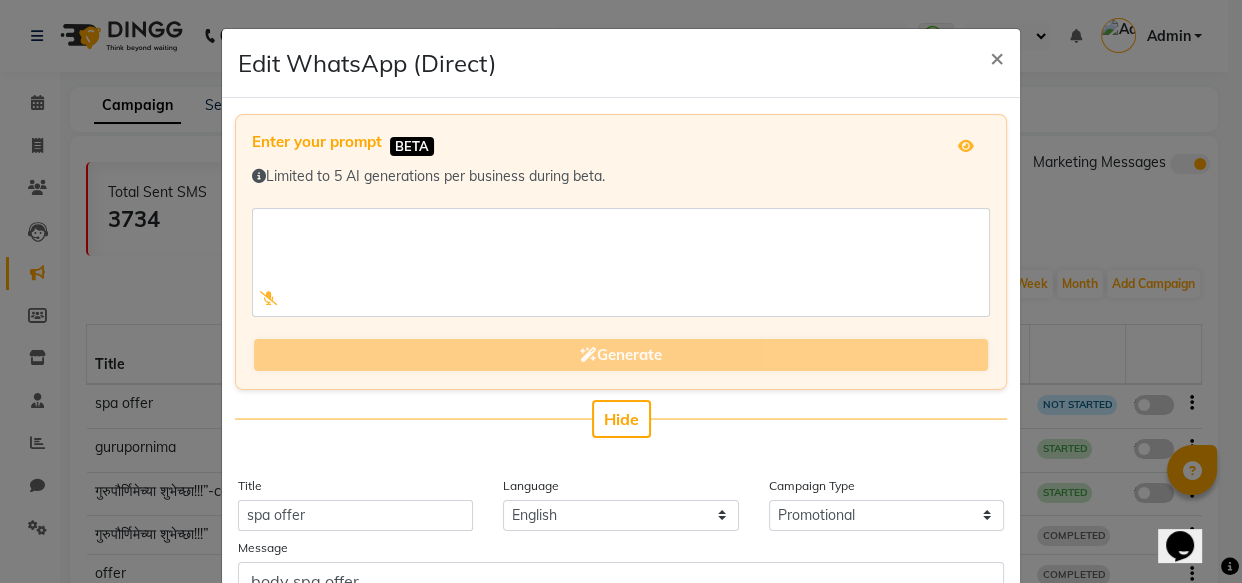 scroll, scrollTop: 509, scrollLeft: 0, axis: vertical 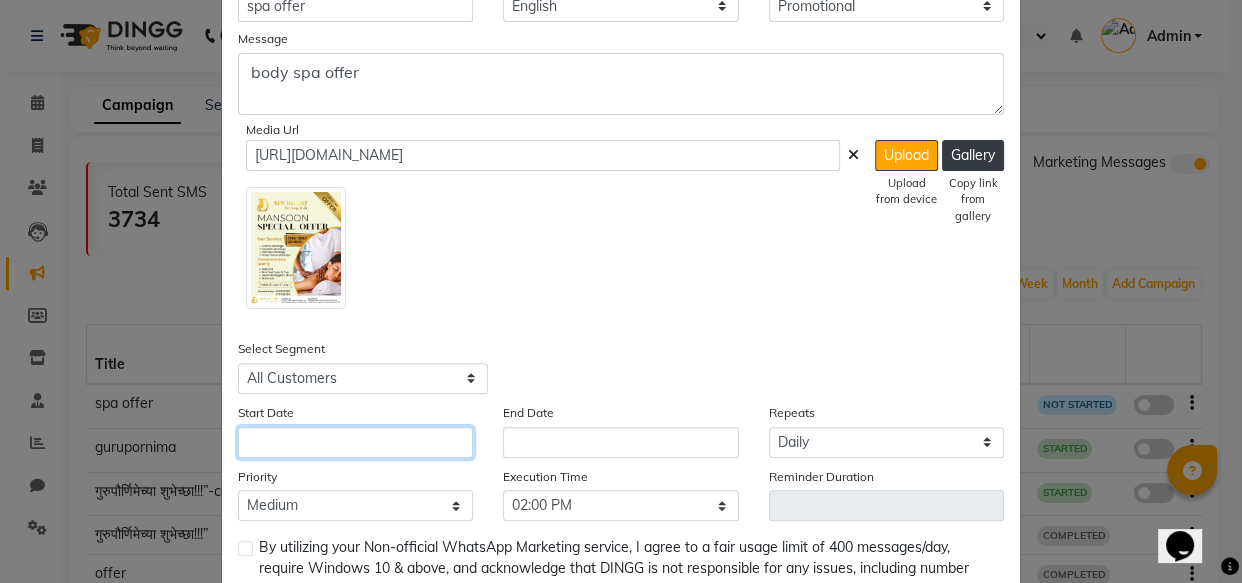 click 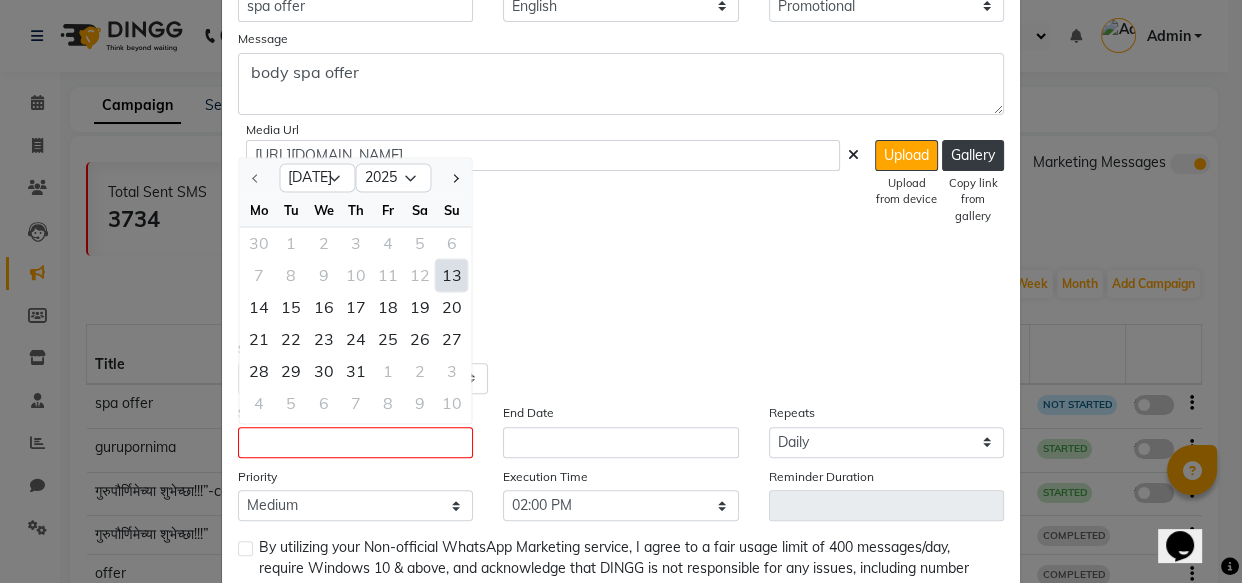 click on "13" 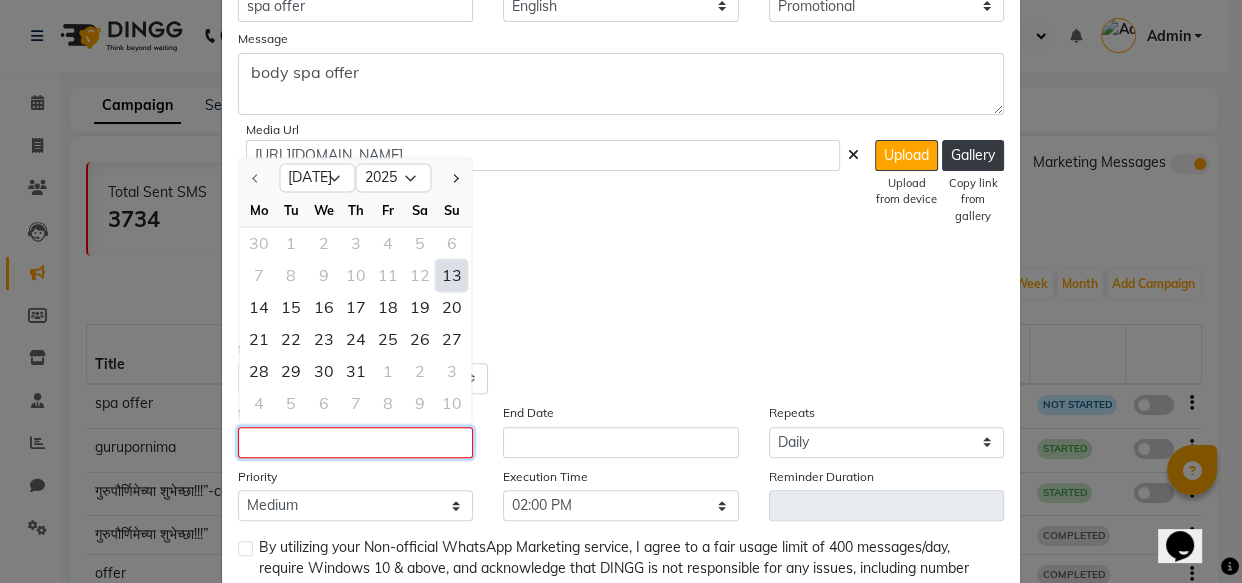 type on "[DATE]" 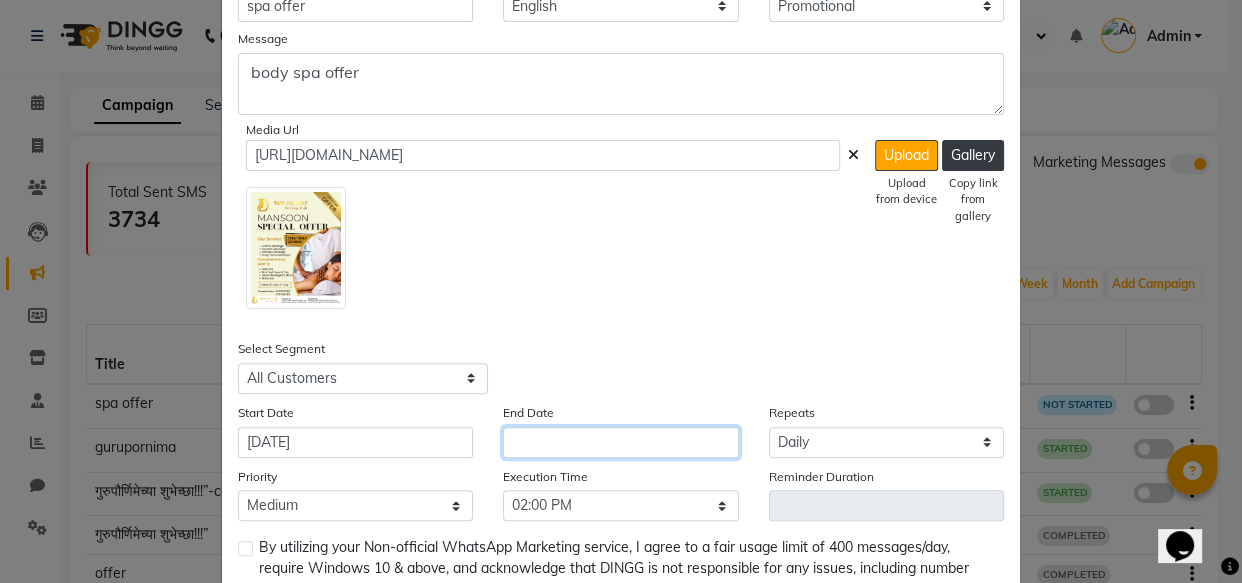click 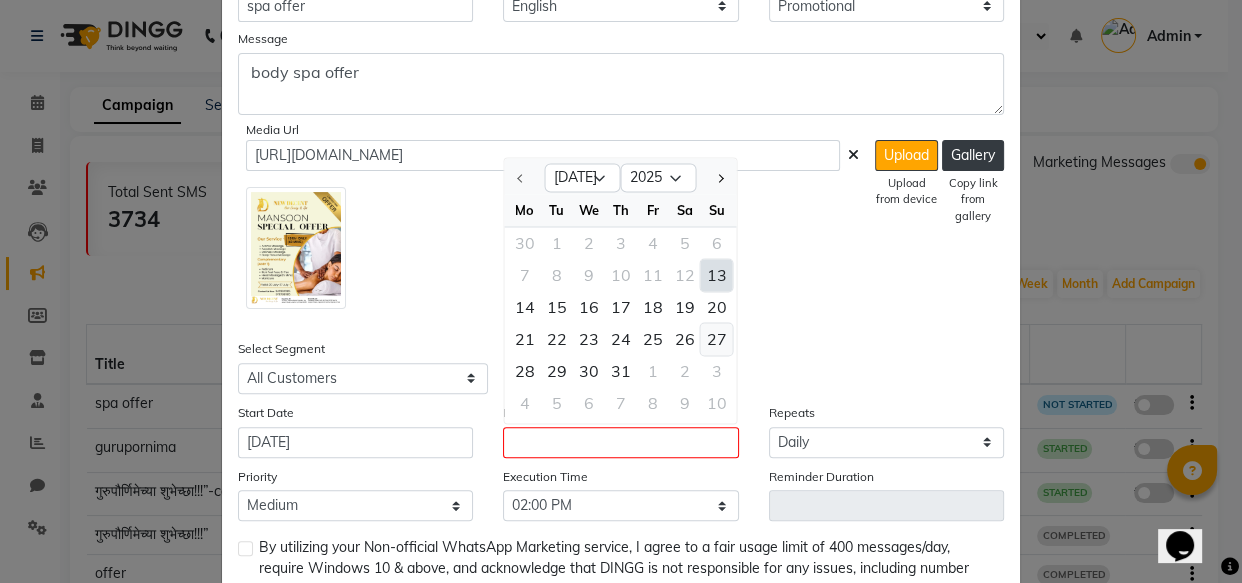 click on "27" 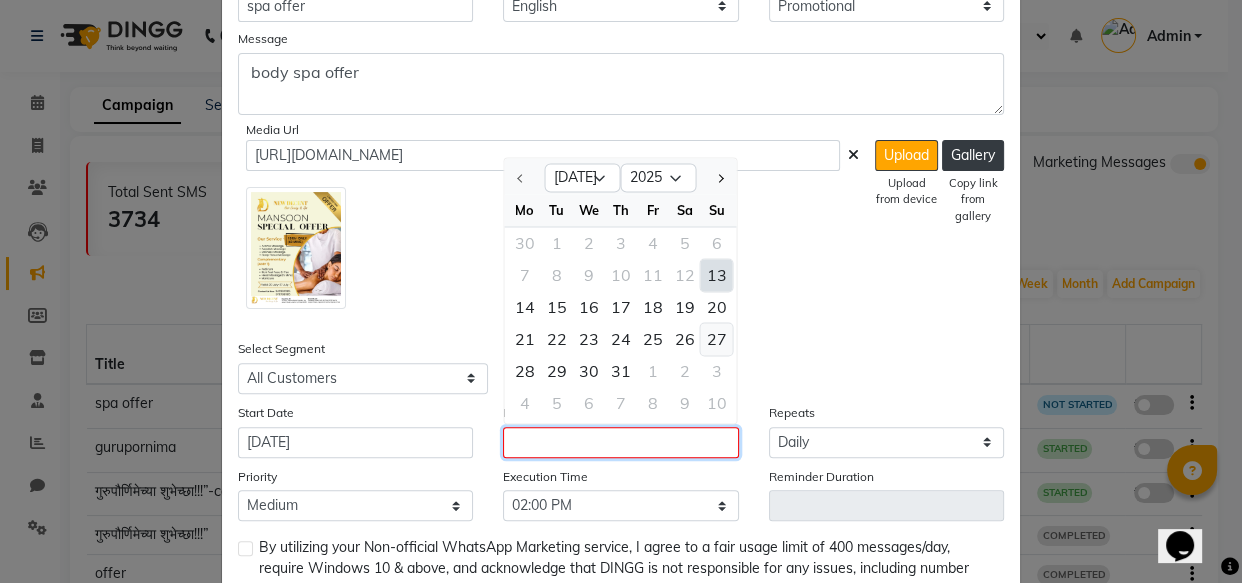 type on "[DATE]" 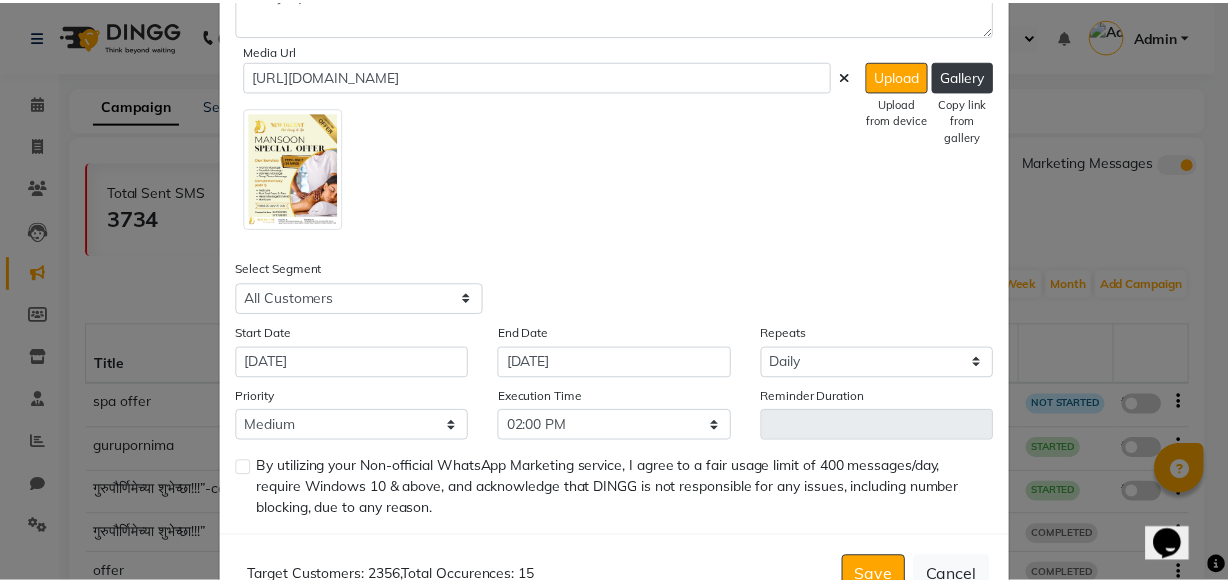 scroll, scrollTop: 651, scrollLeft: 0, axis: vertical 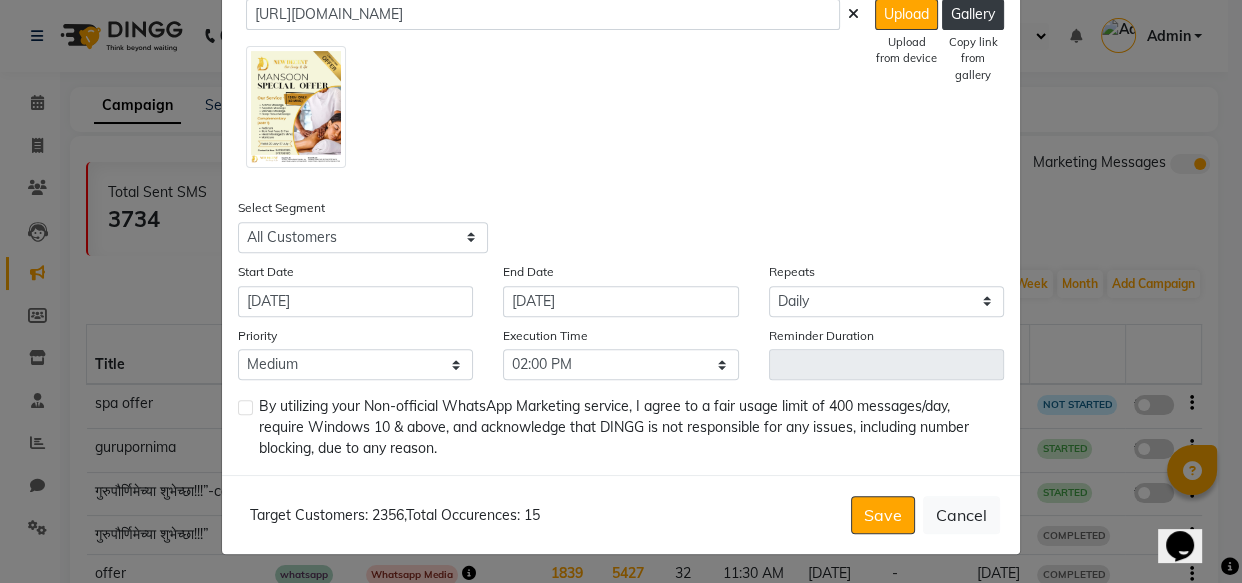 click 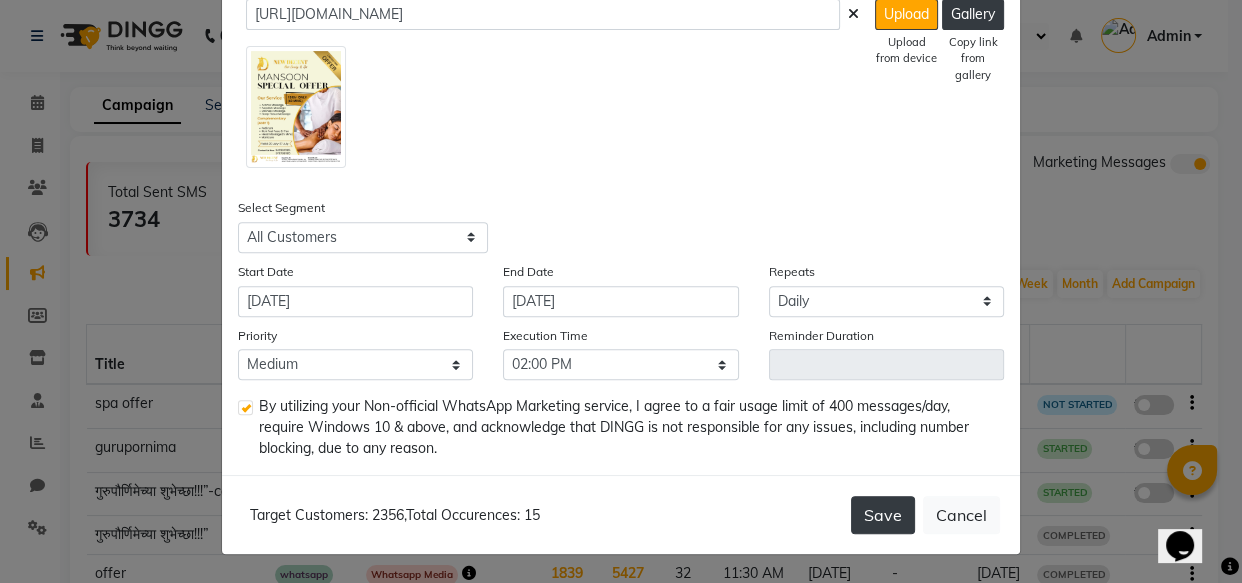 click on "Save" 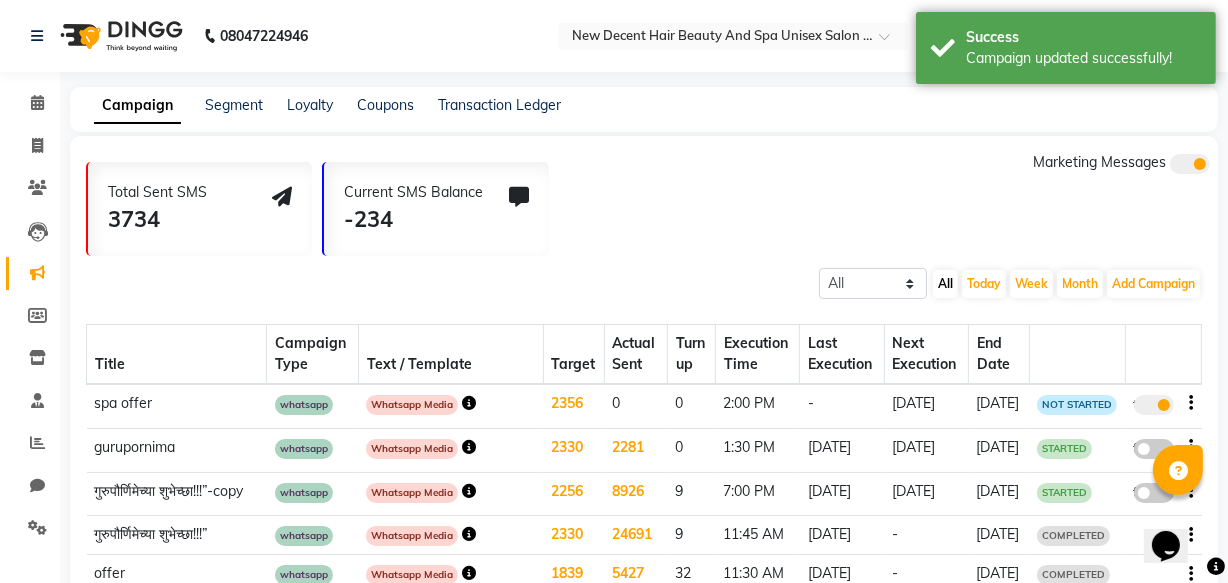 scroll, scrollTop: 480, scrollLeft: 0, axis: vertical 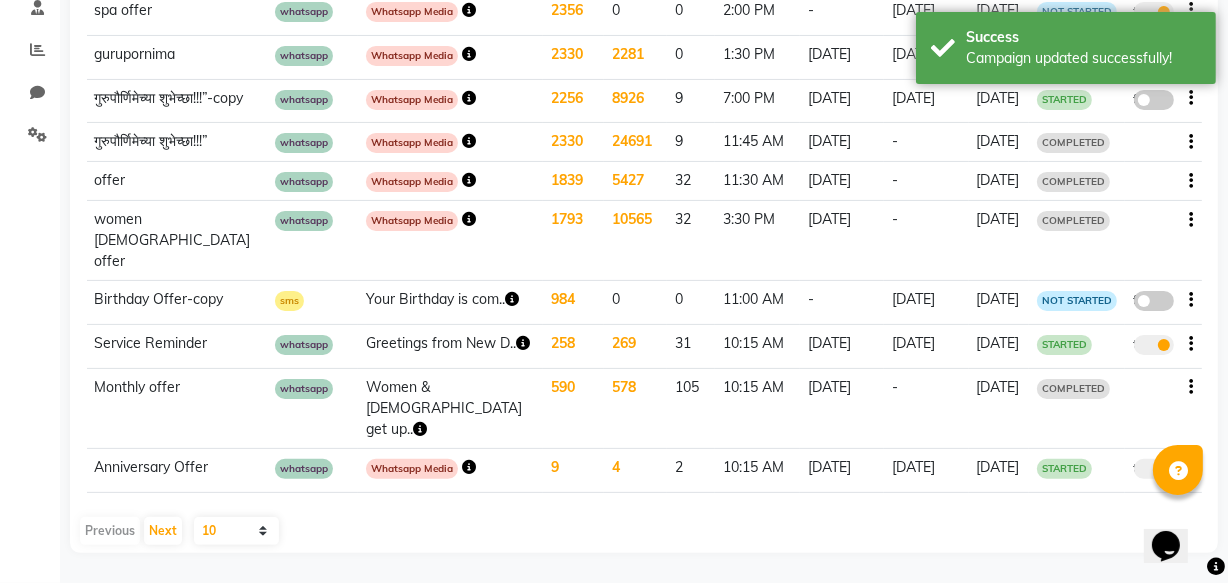 click on "Campaign Segment Loyalty Coupons Transaction Ledger Total Sent SMS 3734 Current SMS Balance -234 Marketing Messages All Scheduled Completed All [DATE] Week Month  Add Campaign  SMS Campaign Email Campaign WhatsApp (Direct) Title Campaign Type Text / Template Target Actual Sent Turn up Execution Time Last Execution Next Execution End Date spa offer whatsapp Whatsapp Media 2356 0 0 2:00 PM -  [DATE]  [DATE] NOT STARTED  true  gurupornima  whatsapp Whatsapp Media 2330 2281 0 1:30 PM  [DATE]   [DATE]  [DATE] STARTED  false  गुरुपौर्णिमेच्या शुभेच्छा!!!”-copy whatsapp Whatsapp Media 2256 8926 9 7:00 PM  [DATE]   [DATE]  [DATE] STARTED  false  गुरुपौर्णिमेच्या शुभेच्छा!!!” whatsapp Whatsapp Media [PHONE_NUMBER]:45 AM  [DATE]  - [DATE] COMPLETED offer whatsapp Whatsapp Media [PHONE_NUMBER]:30 AM  [DATE]  - [DATE] COMPLETED women [DEMOGRAPHIC_DATA] offer  whatsapp Whatsapp Media 1793" 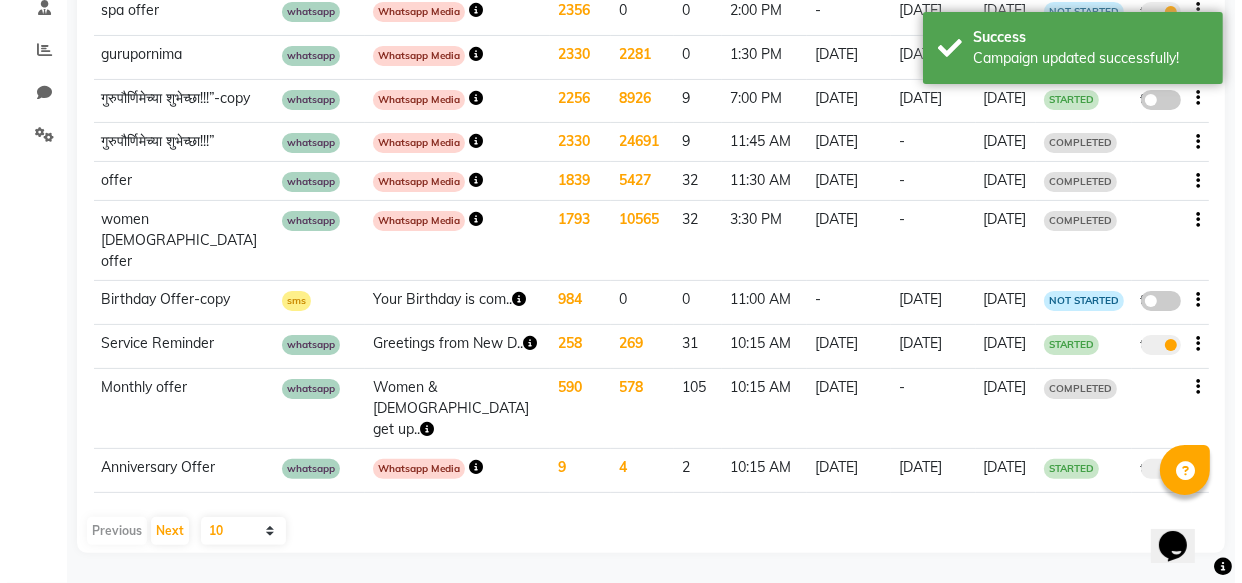 scroll, scrollTop: 0, scrollLeft: 0, axis: both 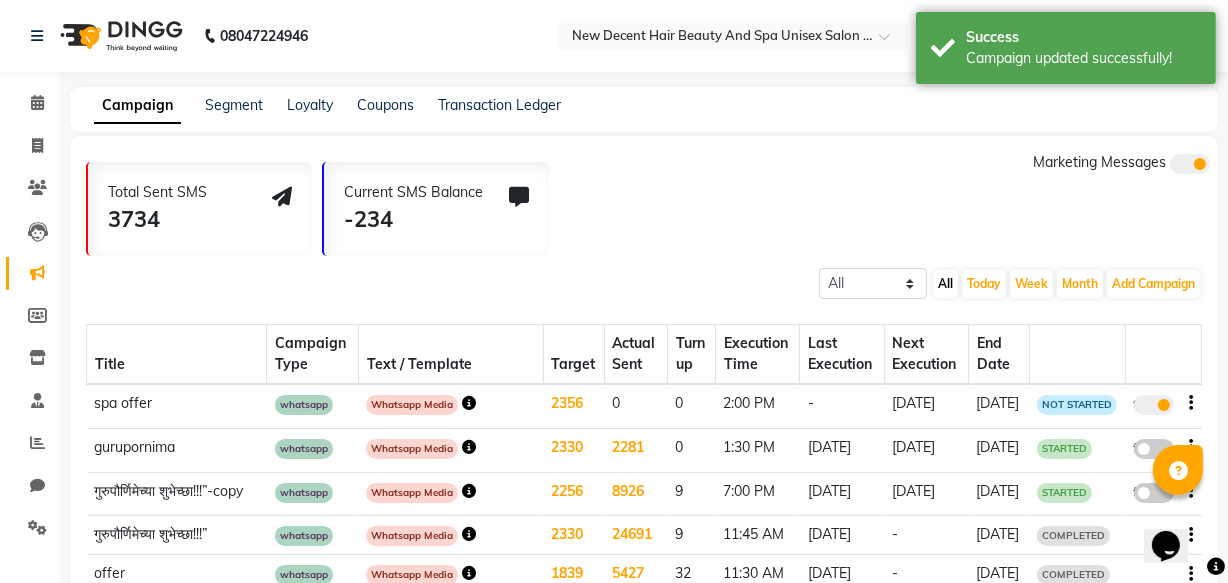 click 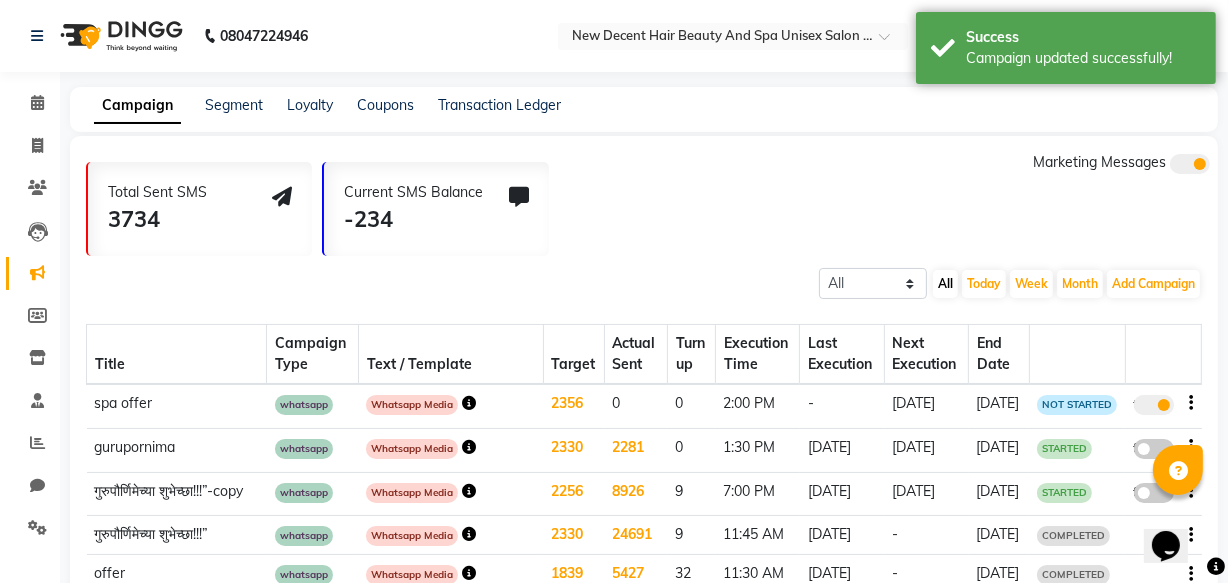 click on "true" 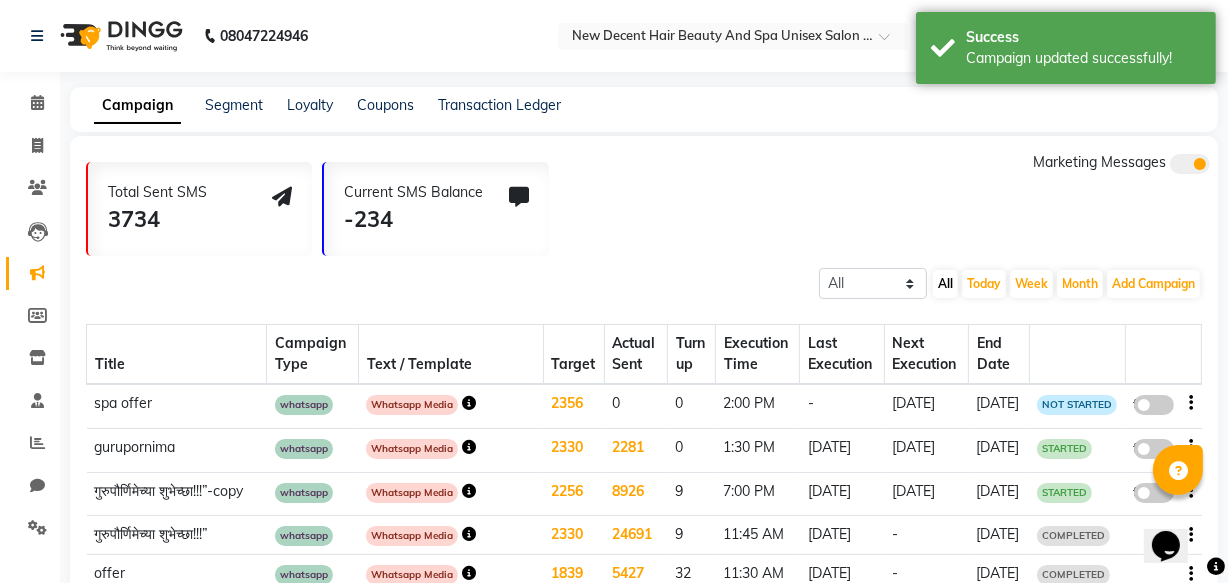 click on "false" 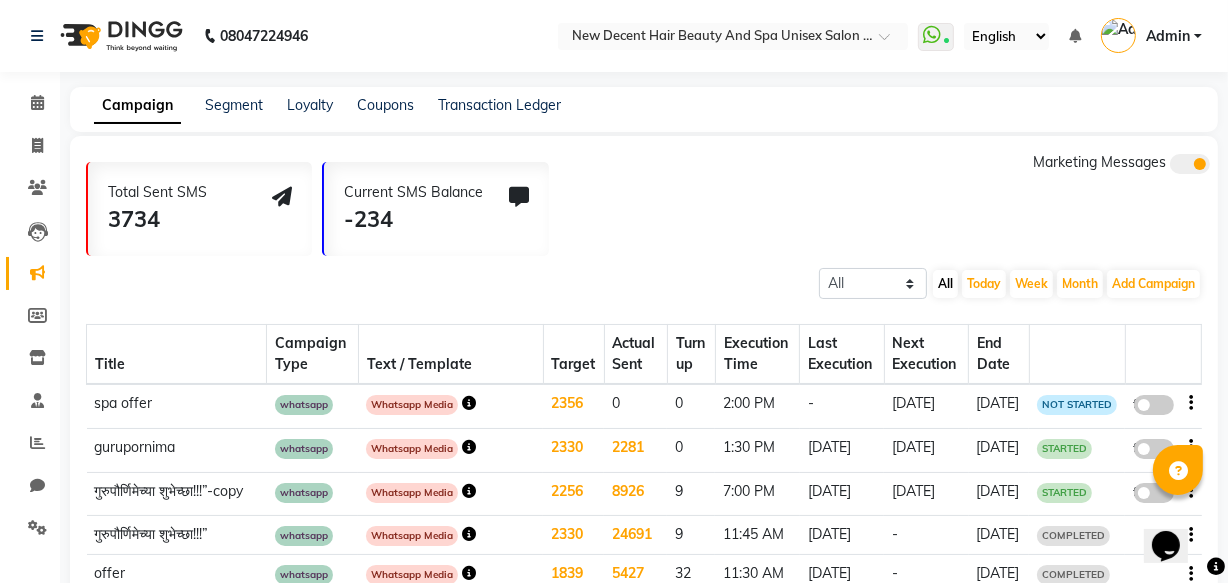 click 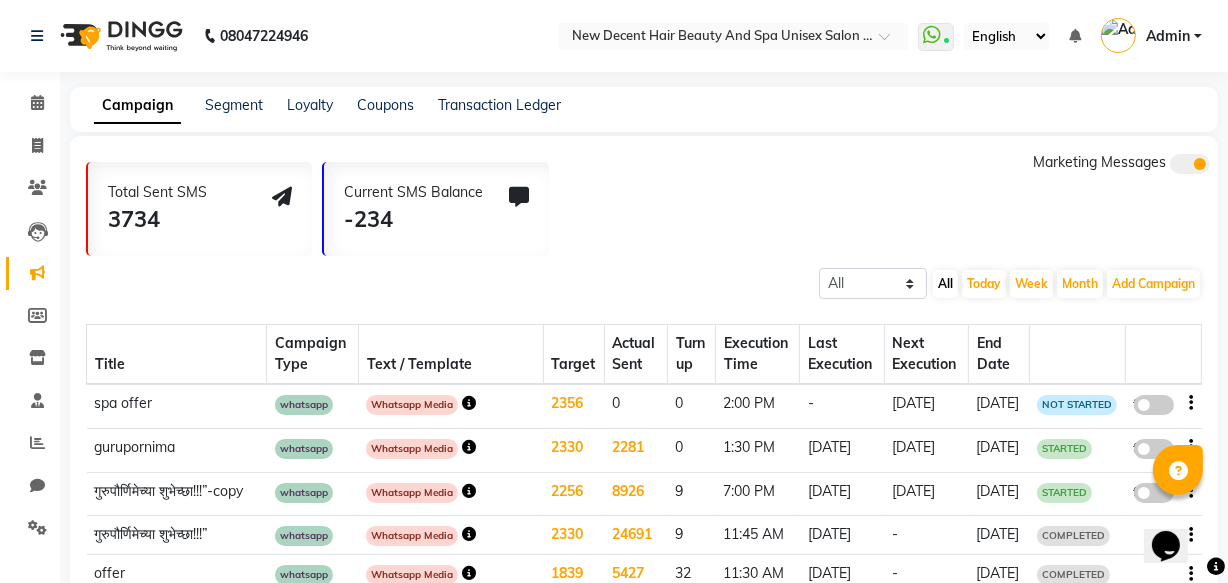 click on "false" 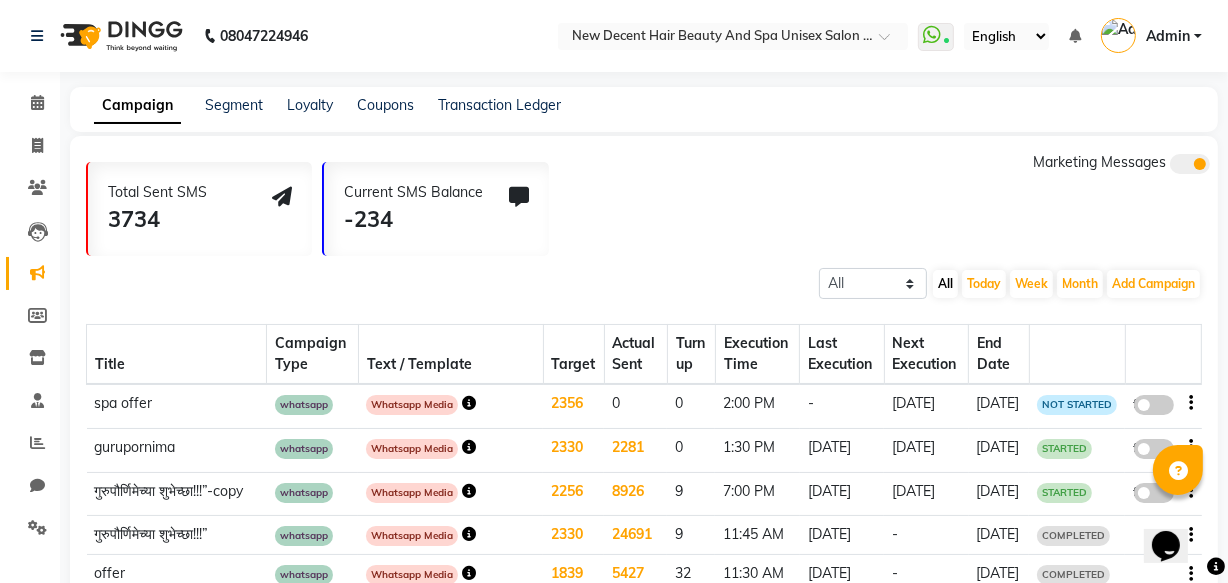 select on "3" 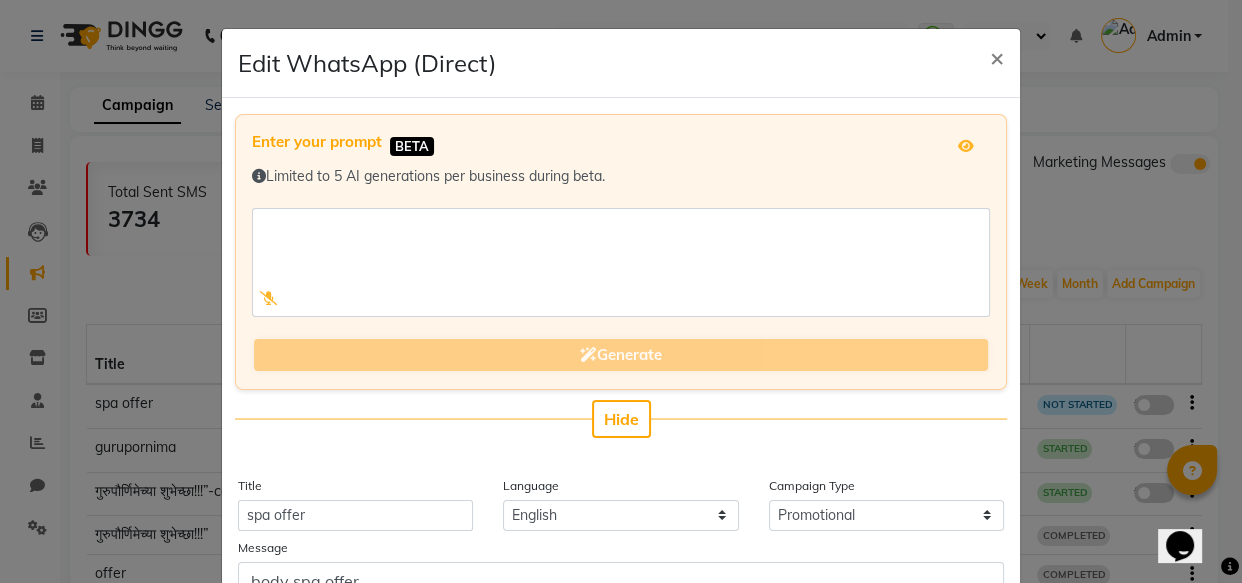scroll, scrollTop: 509, scrollLeft: 0, axis: vertical 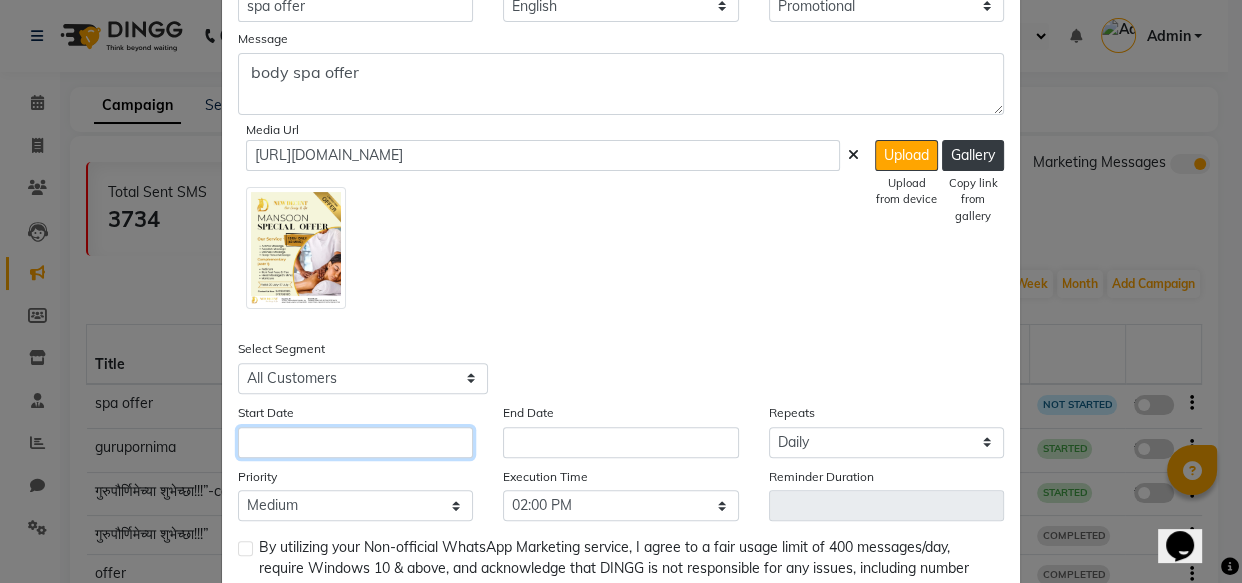 click 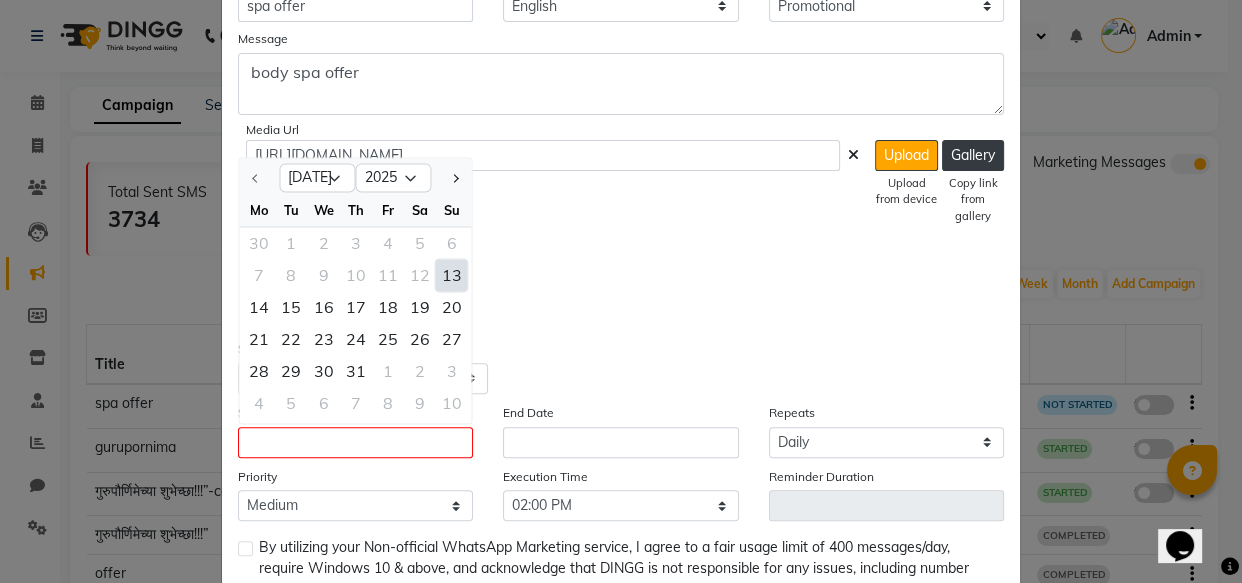 click on "13" 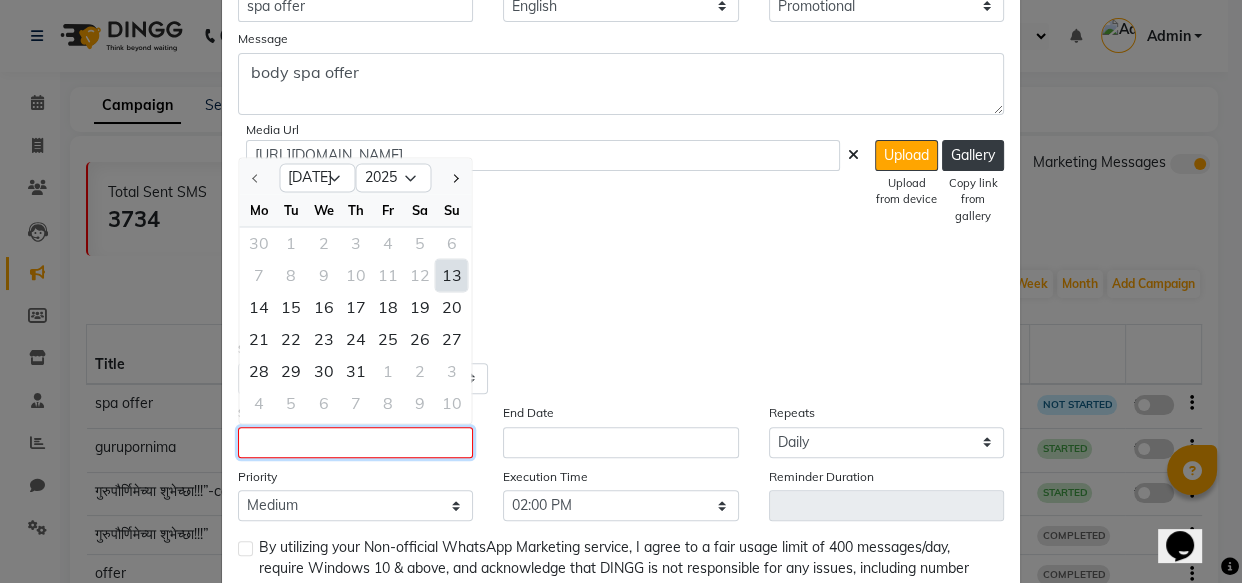 type on "[DATE]" 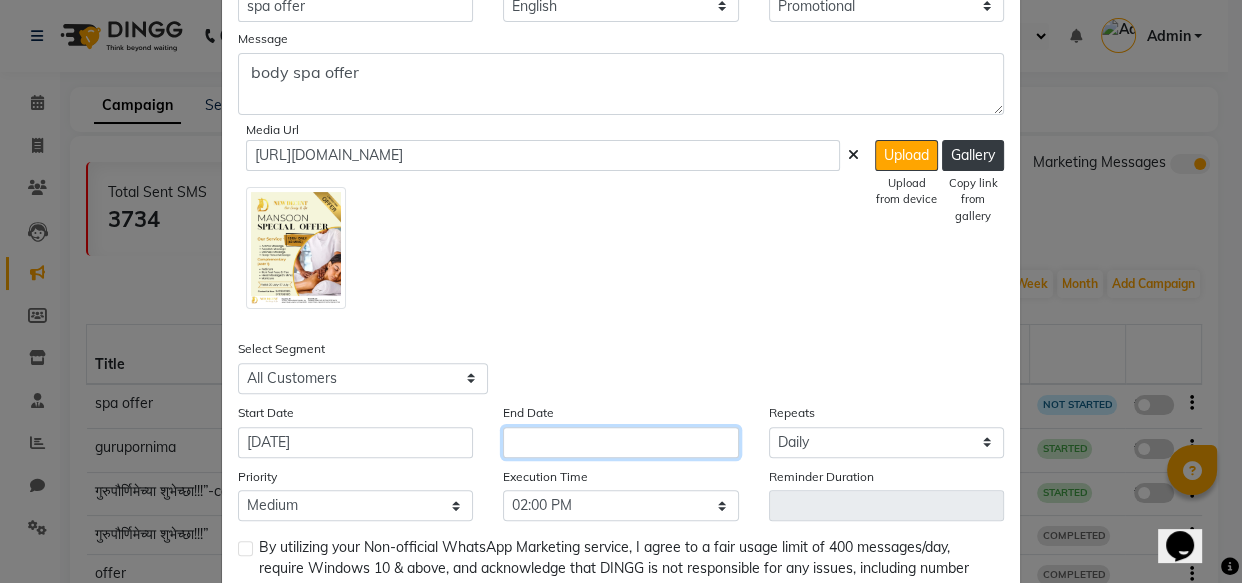 drag, startPoint x: 550, startPoint y: 448, endPoint x: 605, endPoint y: 400, distance: 73 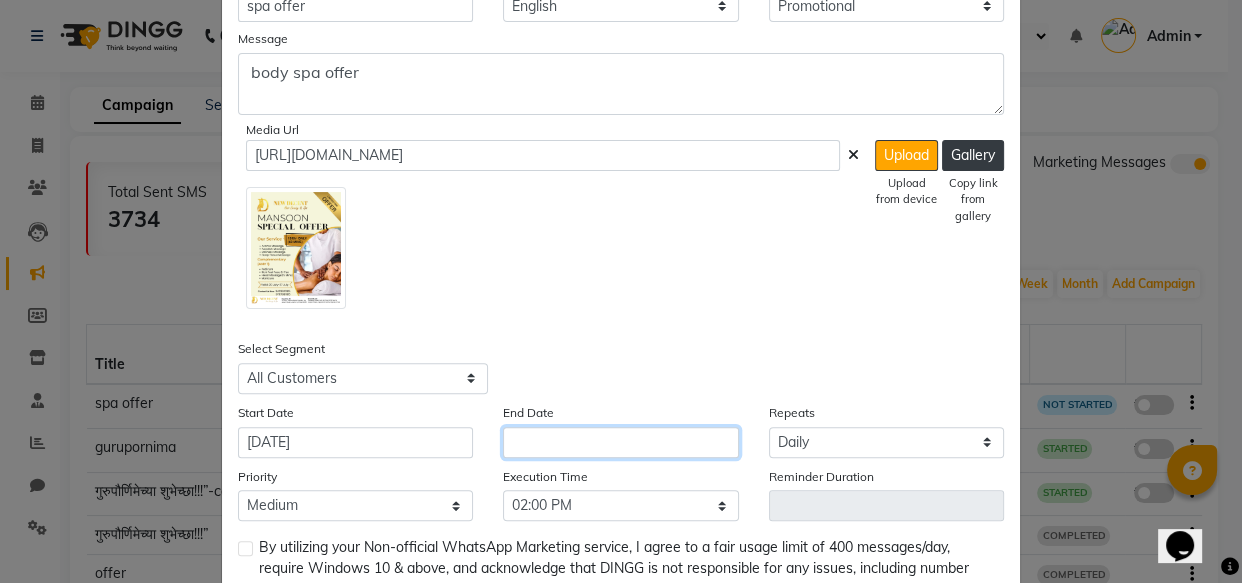 click on "Enter your prompt BETA  Limited to 5 AI generations per business during beta.            Generate Hide Title spa offer Language English Campaign Type Select Birthday Anniversary Promotional Service reminder Message body spa offer Media Url [URL][DOMAIN_NAME]  Upload   Upload from device   Gallery   Copy link from gallery  Select Segment Select All Customers All [DEMOGRAPHIC_DATA] Customer All [DEMOGRAPHIC_DATA] Customer All Members All Customers Visited in last 30 days All Customers Visited in last 60 days but not in last 30 days Inactive/Lost Customers High Ticket Customers Low Ticket Customers Frequent Customers Regular Customers New Customers All Customers with Valid Birthdays All Customers with Valid Anniversary All Customer Visited in [DATE] Start Date [DATE] End Date Repeats Select Once Daily Alternate Day Weekly Monthly Yearly Priority Low Medium High Execution Time Select 09:00 AM 09:15 AM 09:30 AM 09:45 AM 10:00 AM 10:15 AM 10:30 AM" 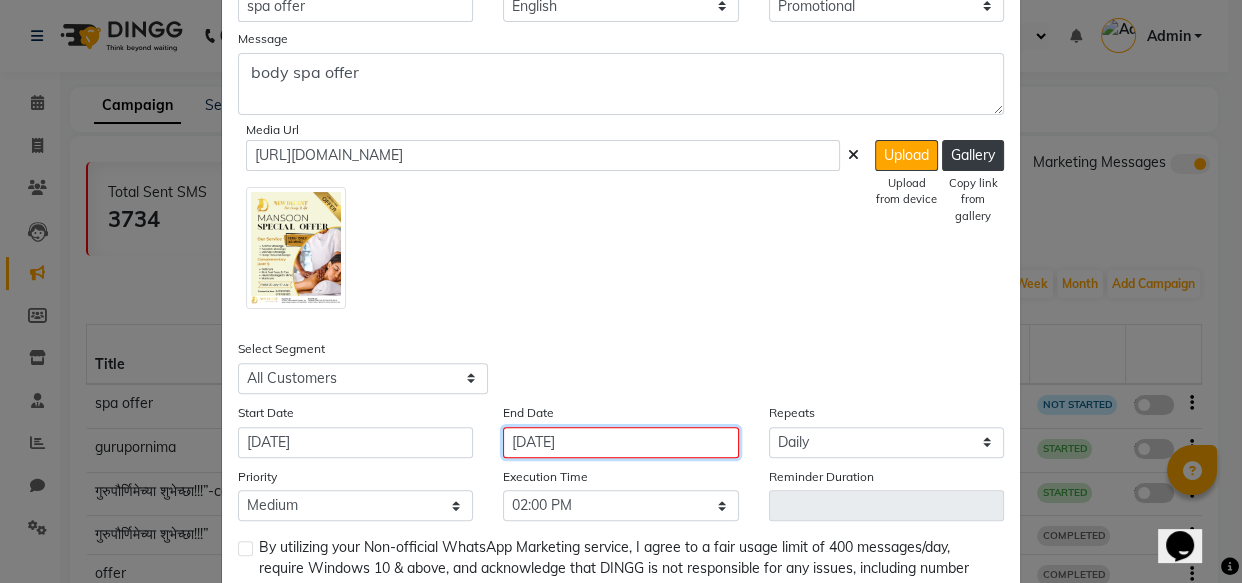 click on "[DATE]" 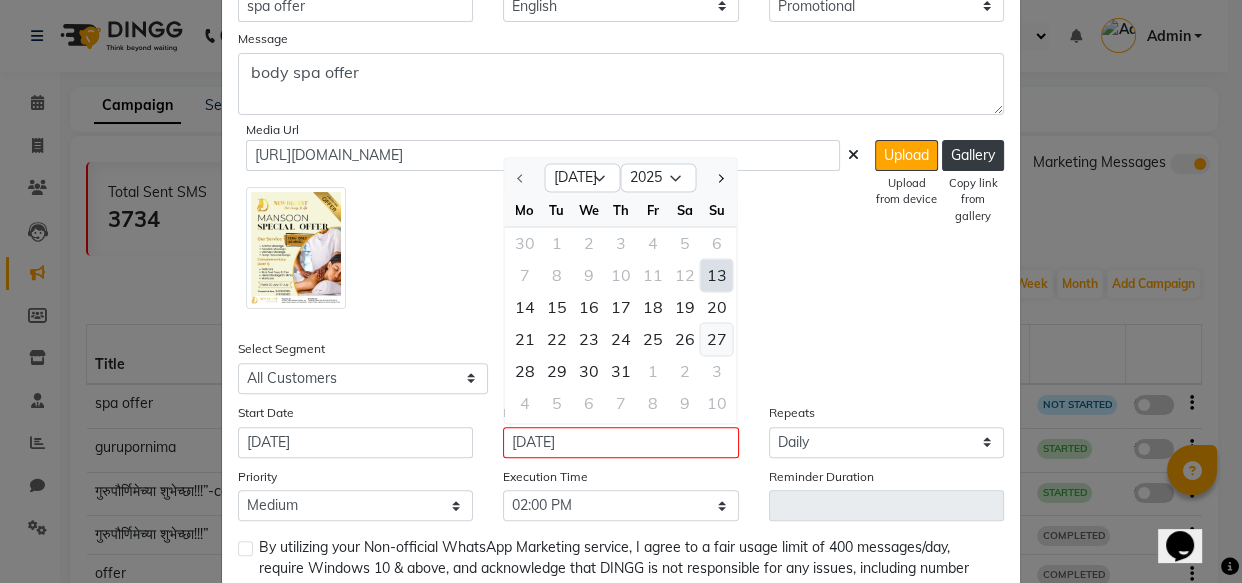 click on "27" 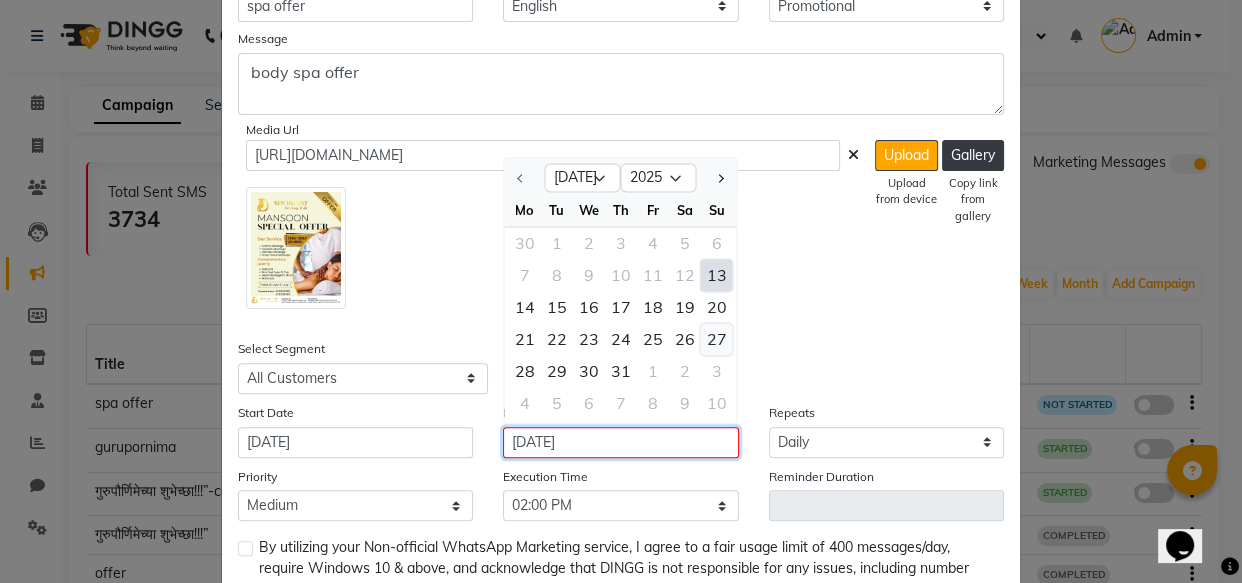 type on "[DATE]" 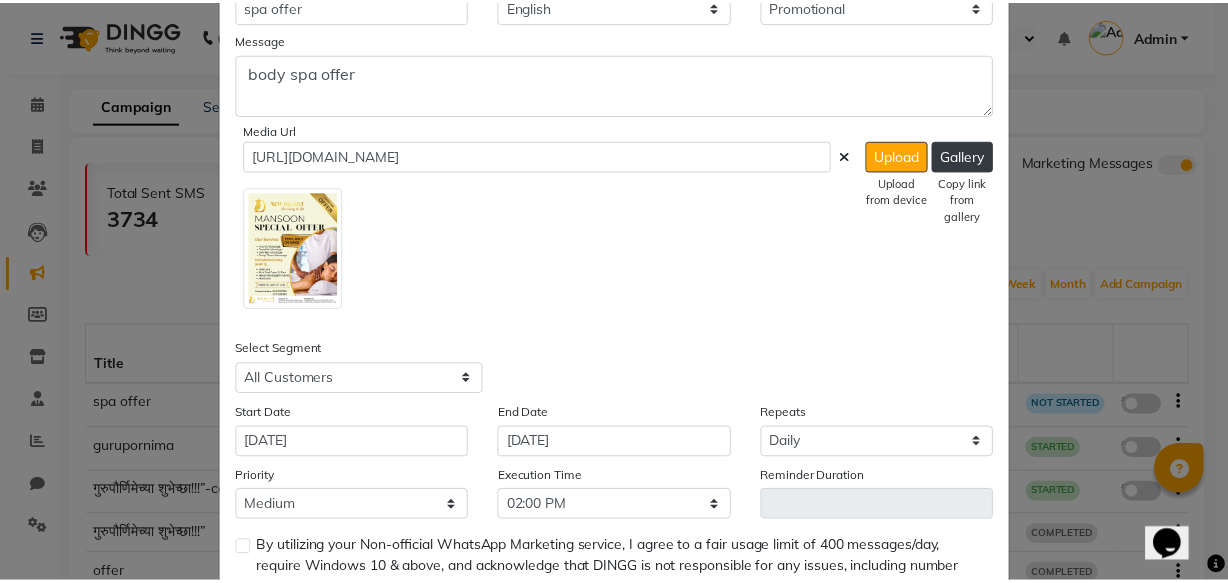 scroll, scrollTop: 651, scrollLeft: 0, axis: vertical 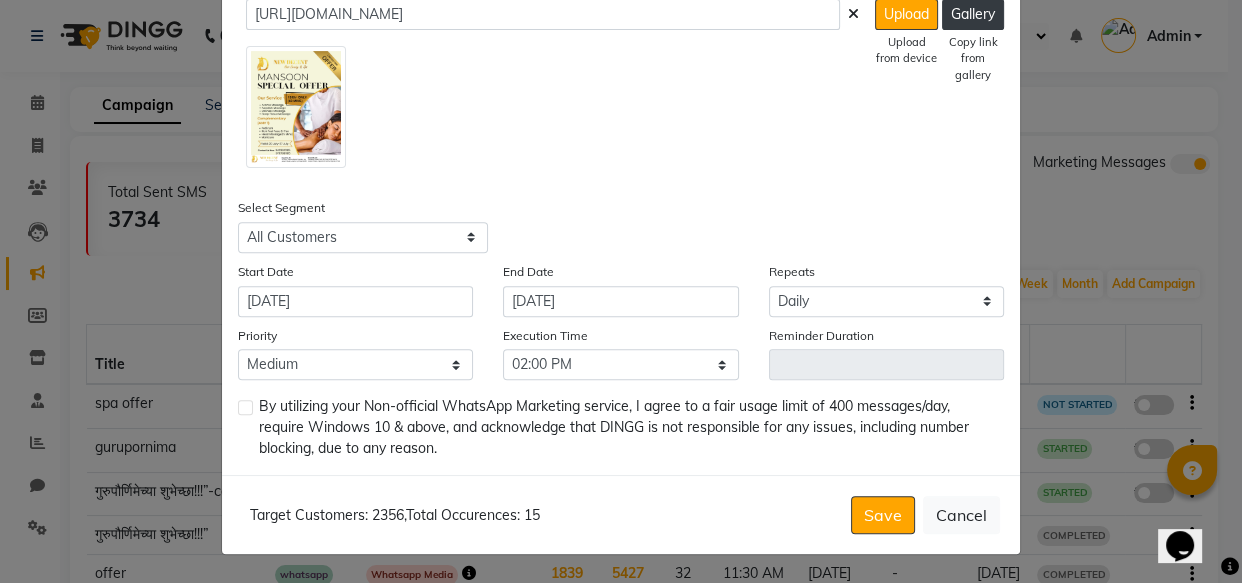 click on "By utilizing your Non-official WhatsApp Marketing service, I agree to a fair usage limit of 400 messages/day, require Windows 10 & above, and acknowledge that DINGG is not responsible for any issues, including number blocking, due to any reason." 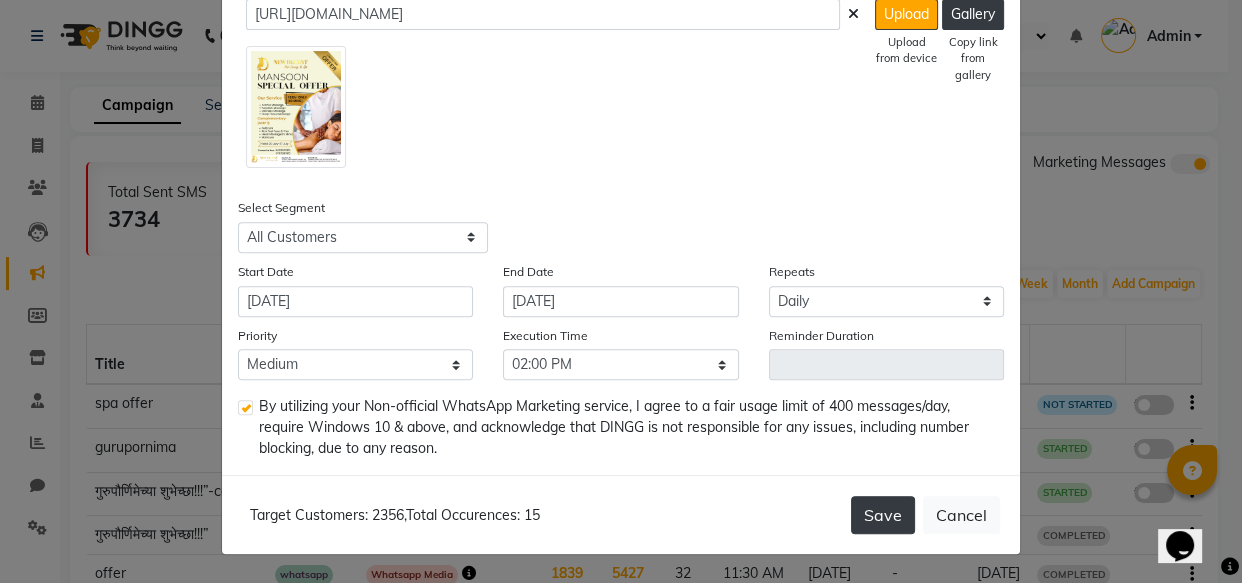 click on "Save" 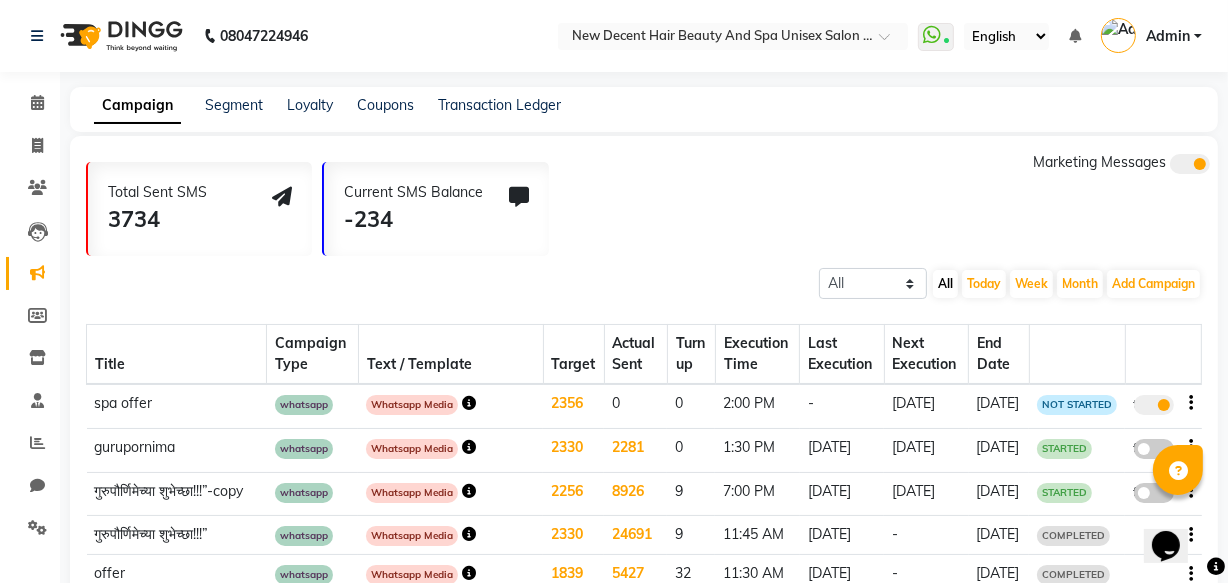 scroll, scrollTop: 480, scrollLeft: 0, axis: vertical 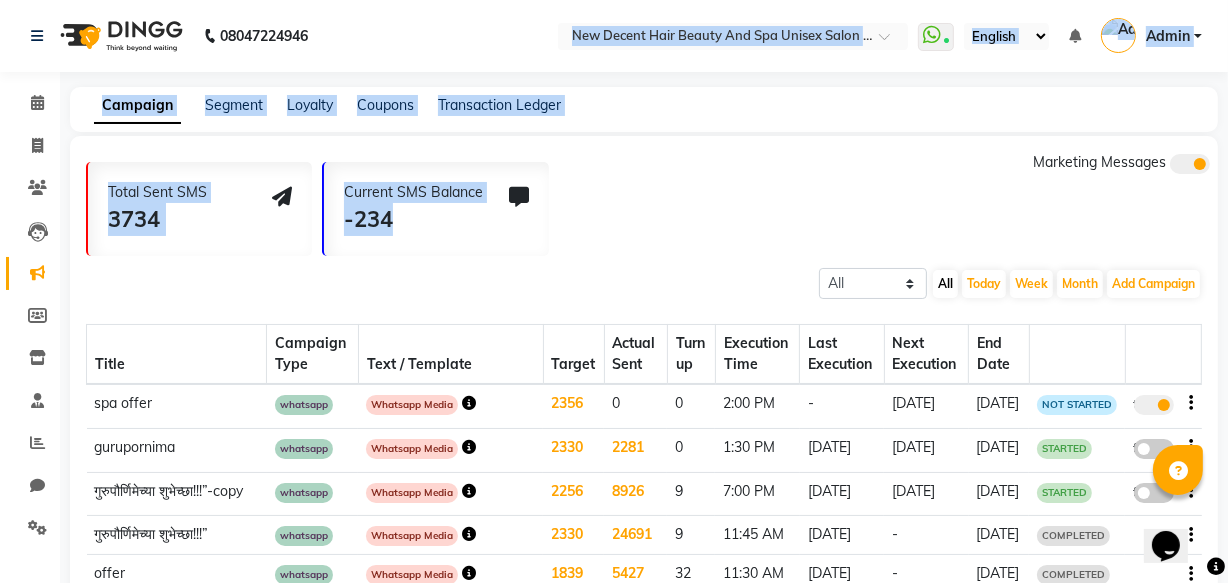 drag, startPoint x: 635, startPoint y: 166, endPoint x: 434, endPoint y: -80, distance: 317.67435 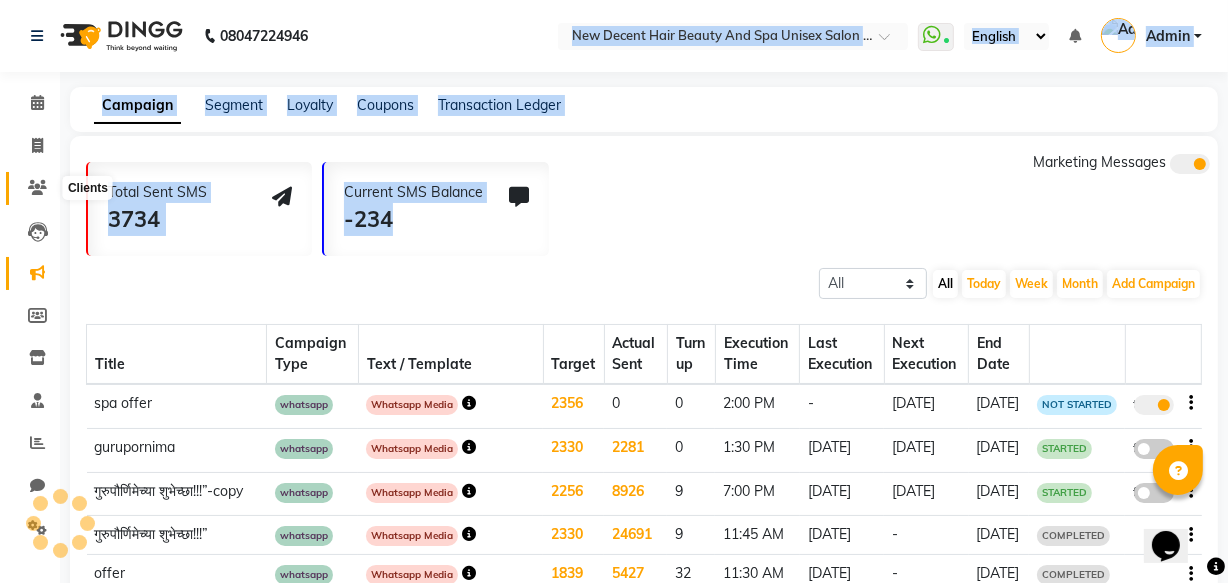 click 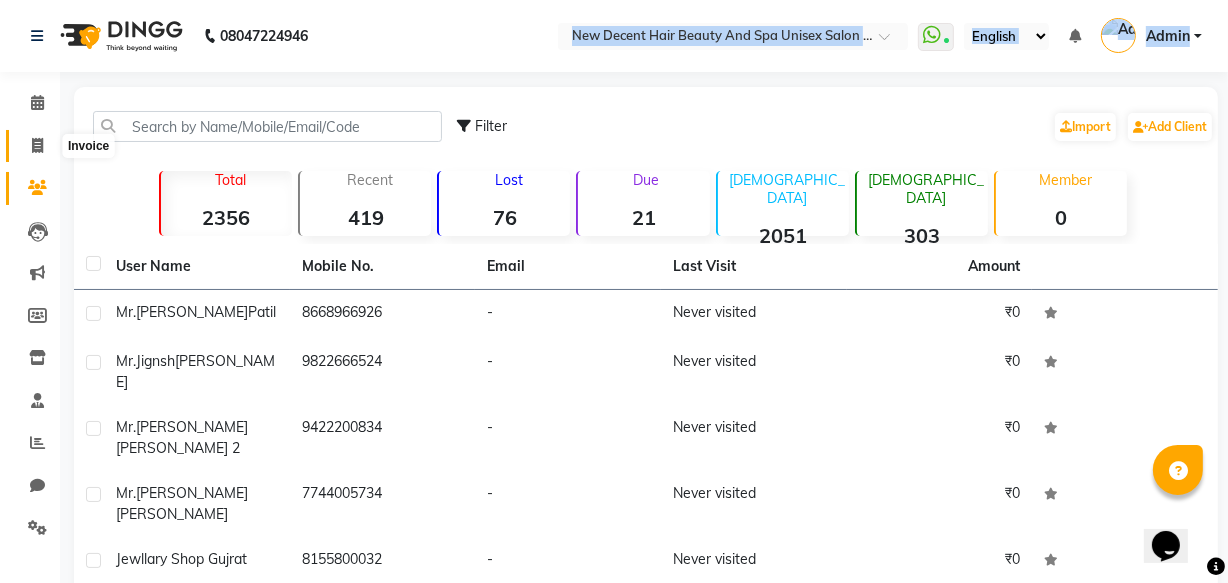 click 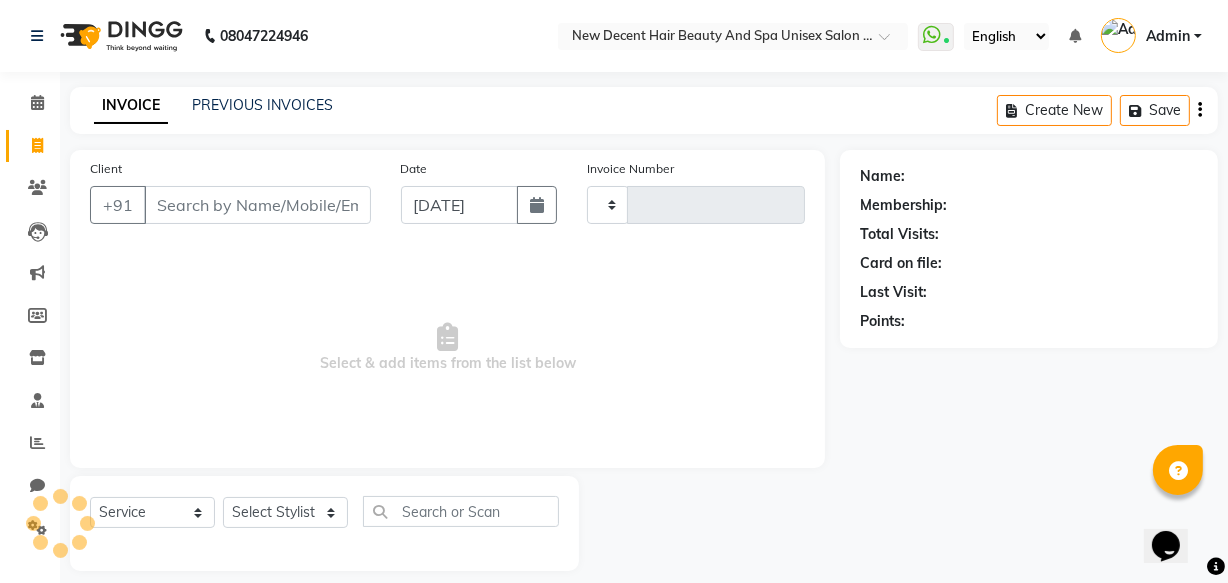 scroll, scrollTop: 19, scrollLeft: 0, axis: vertical 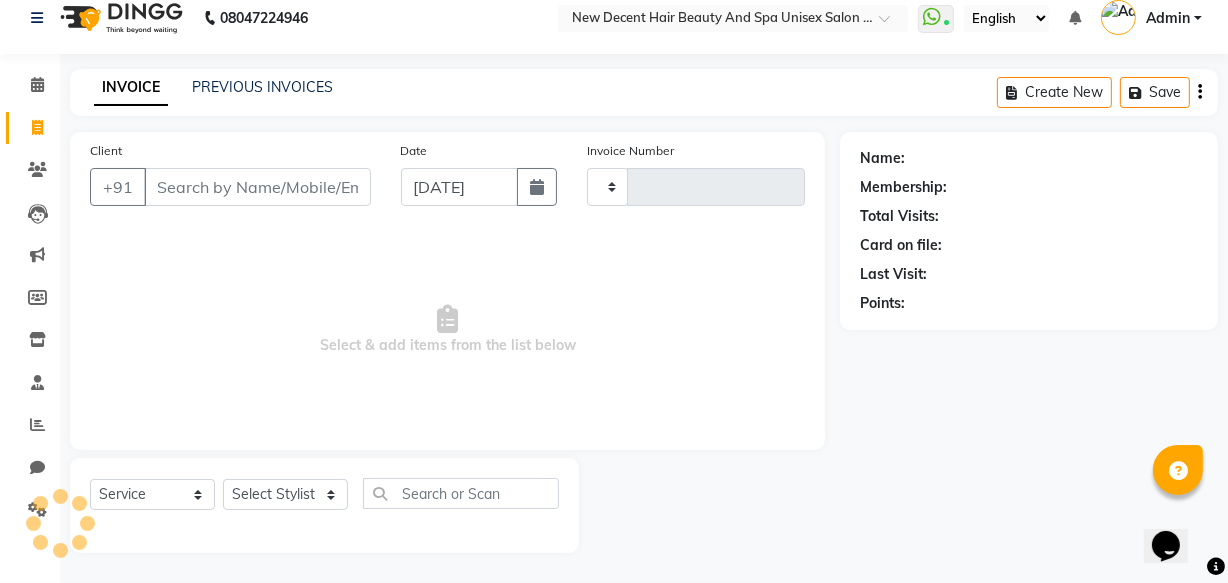 type on "0589" 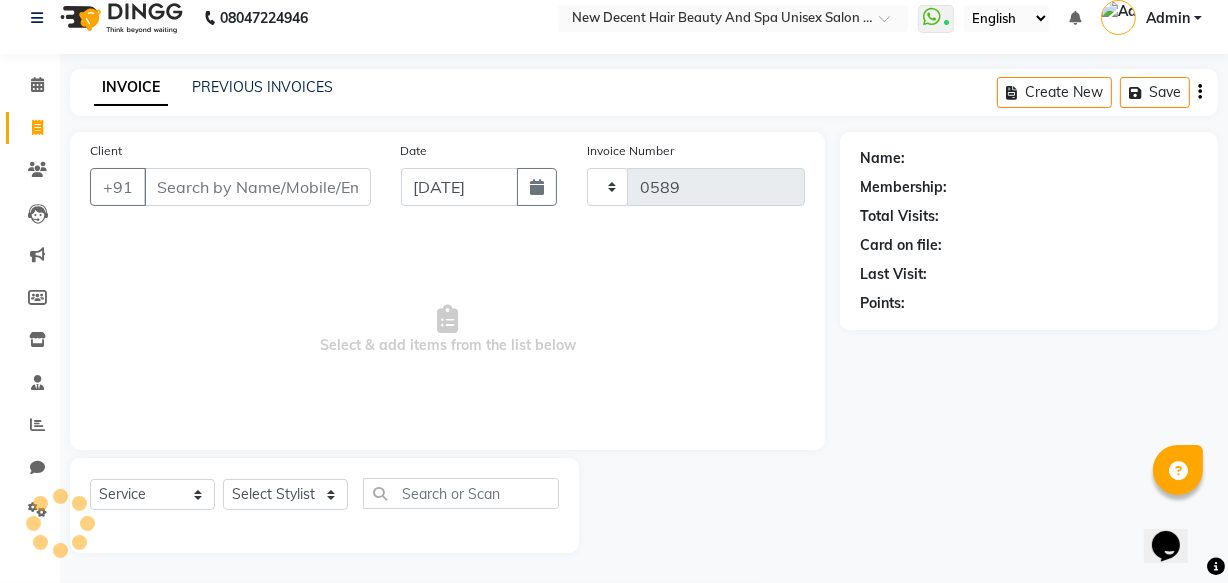 select on "7715" 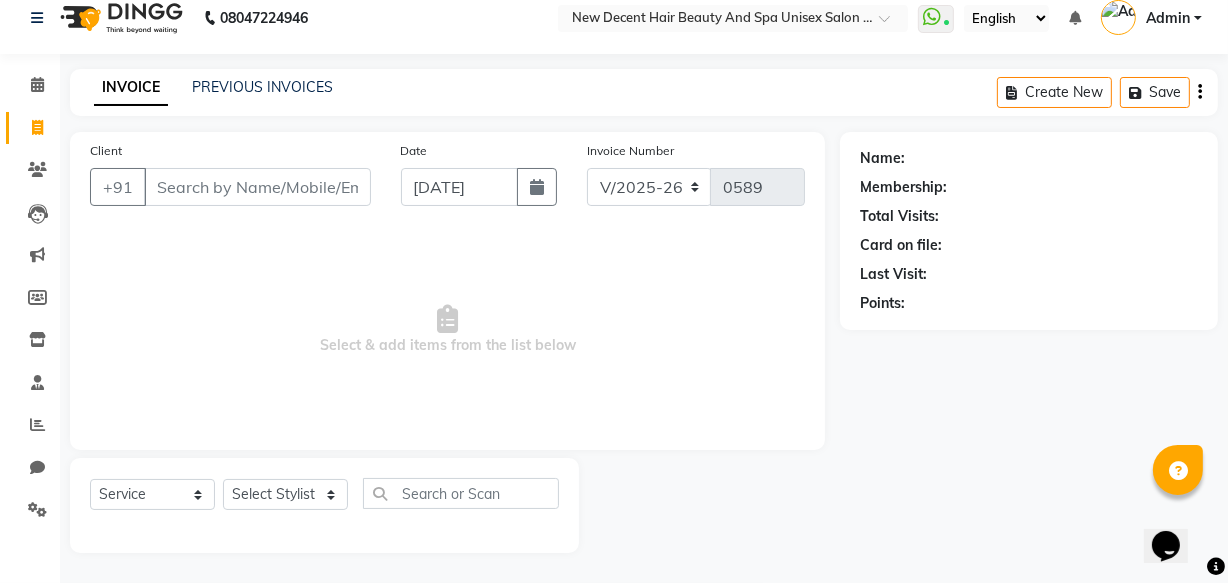 click on "Select & add items from the list below" at bounding box center [447, 330] 